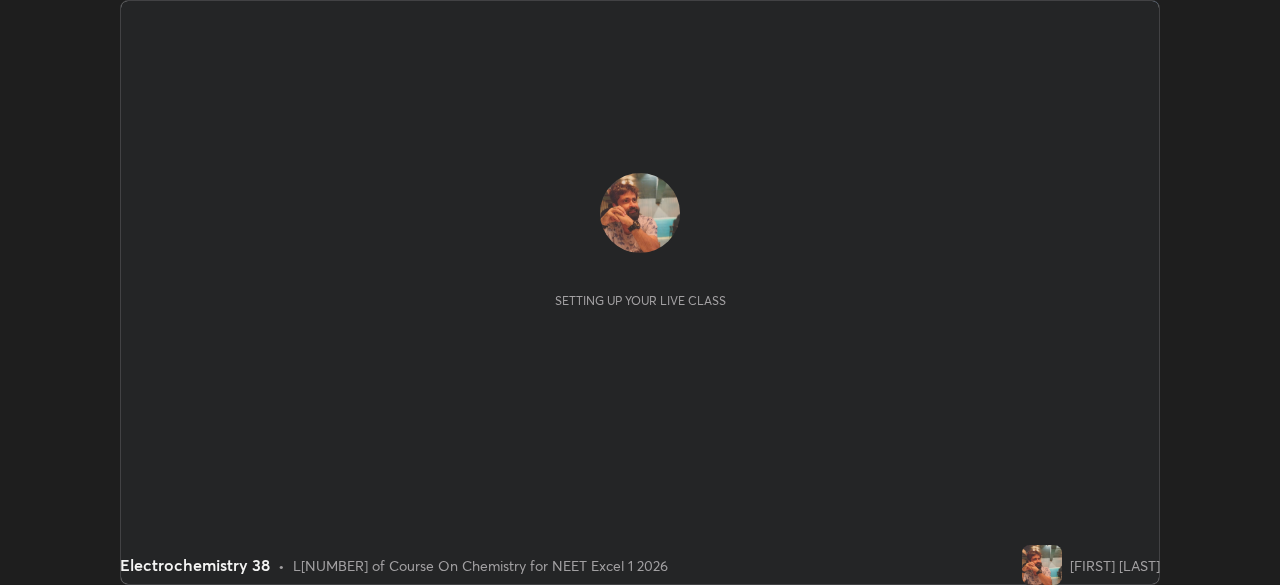 scroll, scrollTop: 0, scrollLeft: 0, axis: both 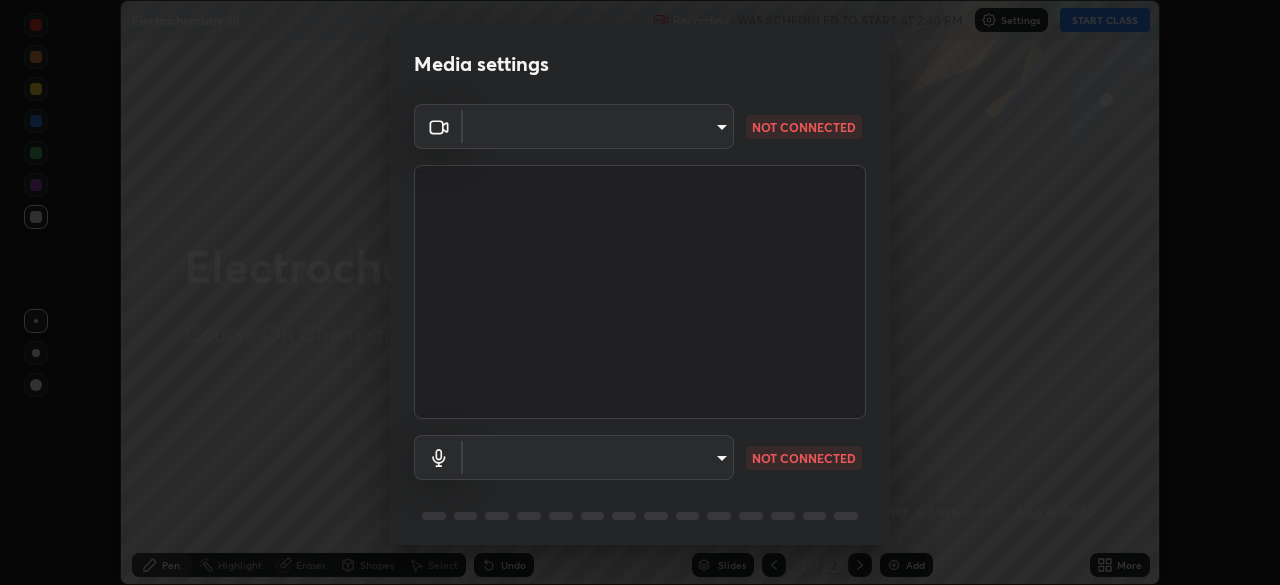 type on "7db3104c3122a209b332b64619111aa91615a24fb0de166504fa5909fce8eb30" 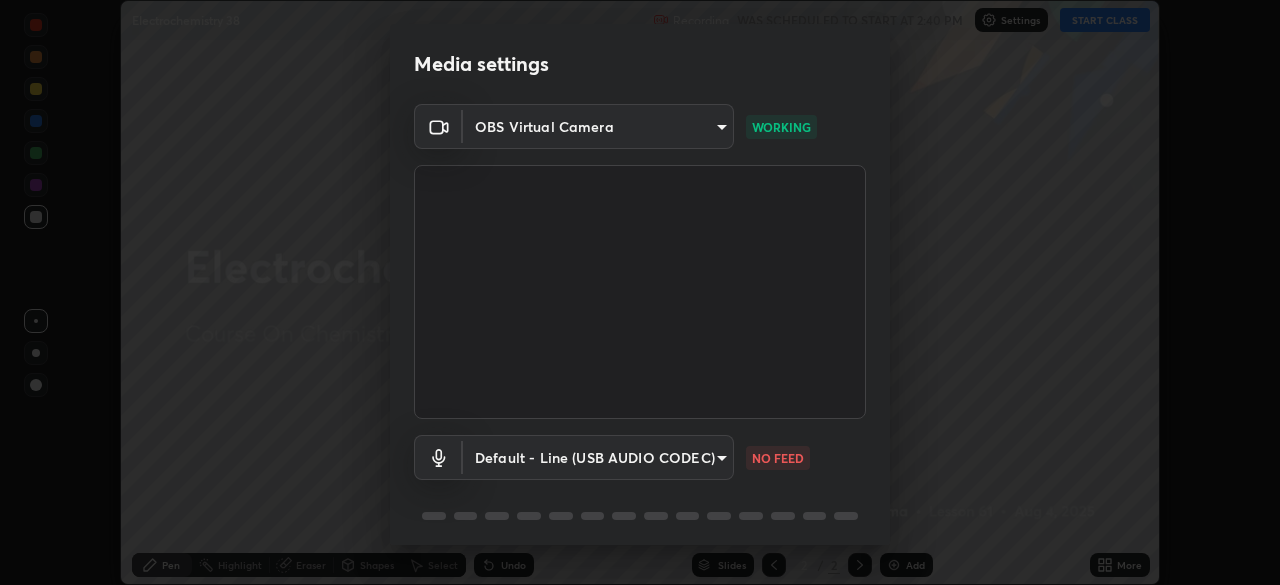 scroll, scrollTop: 71, scrollLeft: 0, axis: vertical 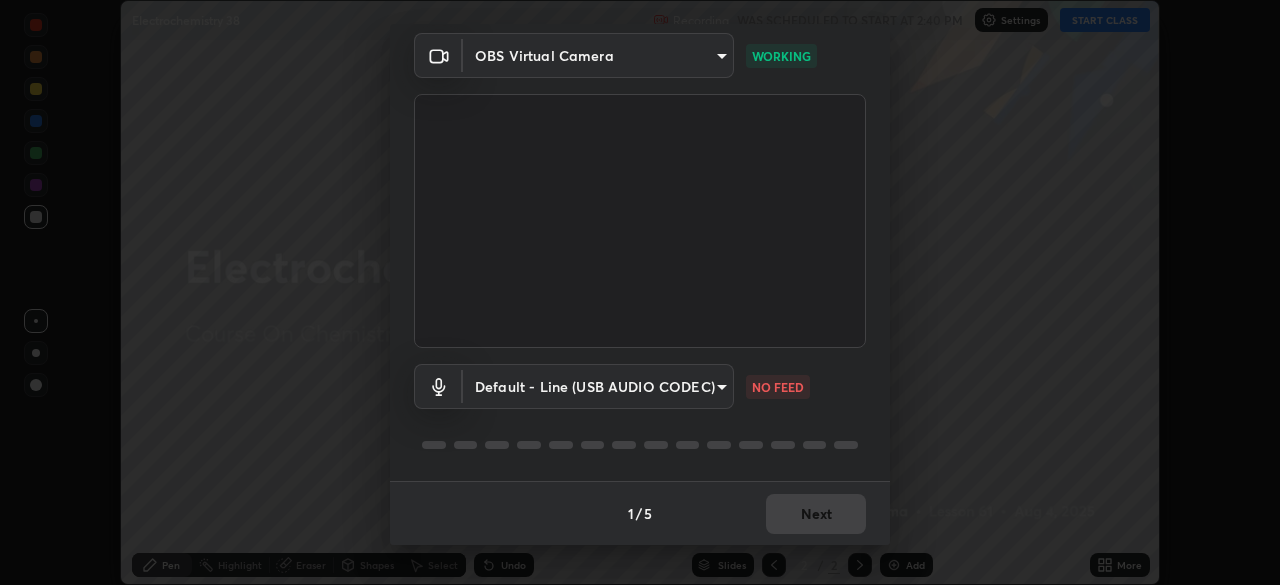 click on "Erase all Electrochemistry 38 Recording WAS SCHEDULED TO START AT  2:40 PM Settings START CLASS Setting up your live class Electrochemistry 38 • L[NUMBER] of Course On Chemistry for NEET Excel 1 2026 [FIRST] [LAST] Pen Highlight Eraser Shapes Select Undo Slides 2 / 2 Add More No doubts shared Encourage your learners to ask a doubt for better clarity Report an issue Reason for reporting Buffering Chat not working Audio - Video sync issue Educator video quality low ​ Attach an image Report Media settings OBS Virtual Camera [HASH] WORKING Default - Line (USB AUDIO  CODEC) default NO FEED 1 / 5 Next" at bounding box center (640, 292) 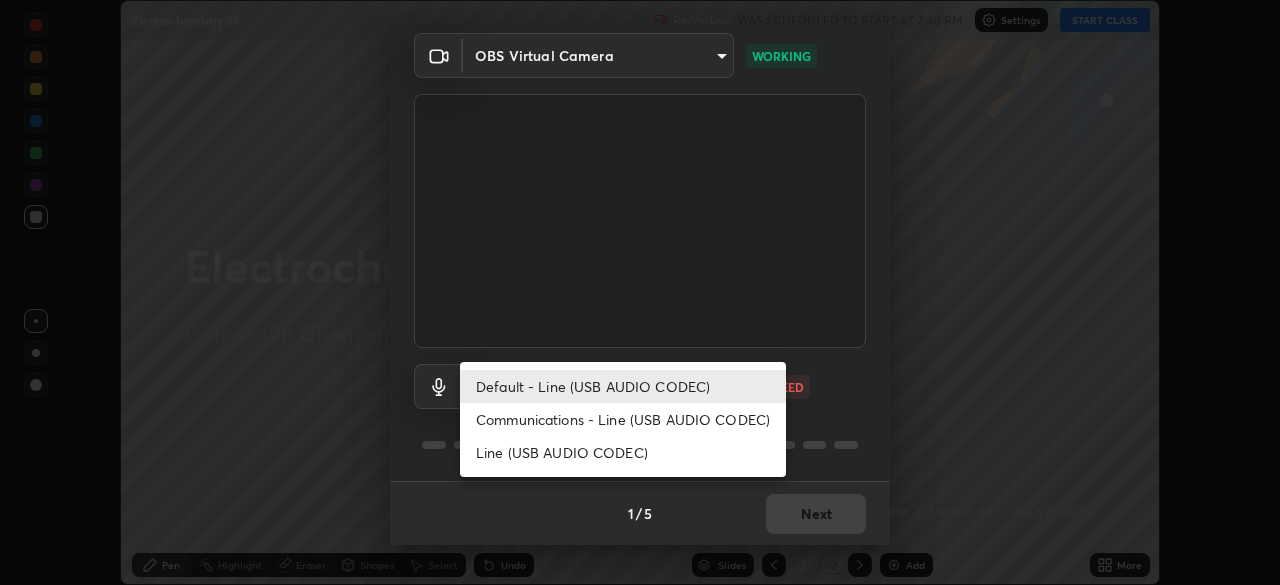click on "Communications - Line (USB AUDIO  CODEC)" at bounding box center [623, 419] 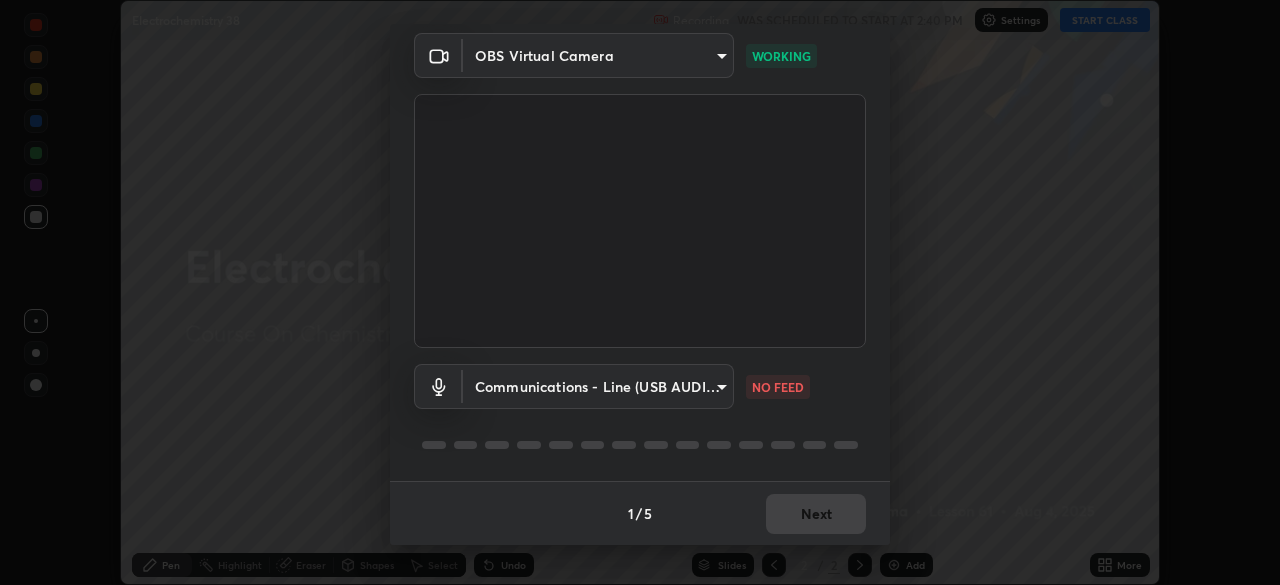 type on "communications" 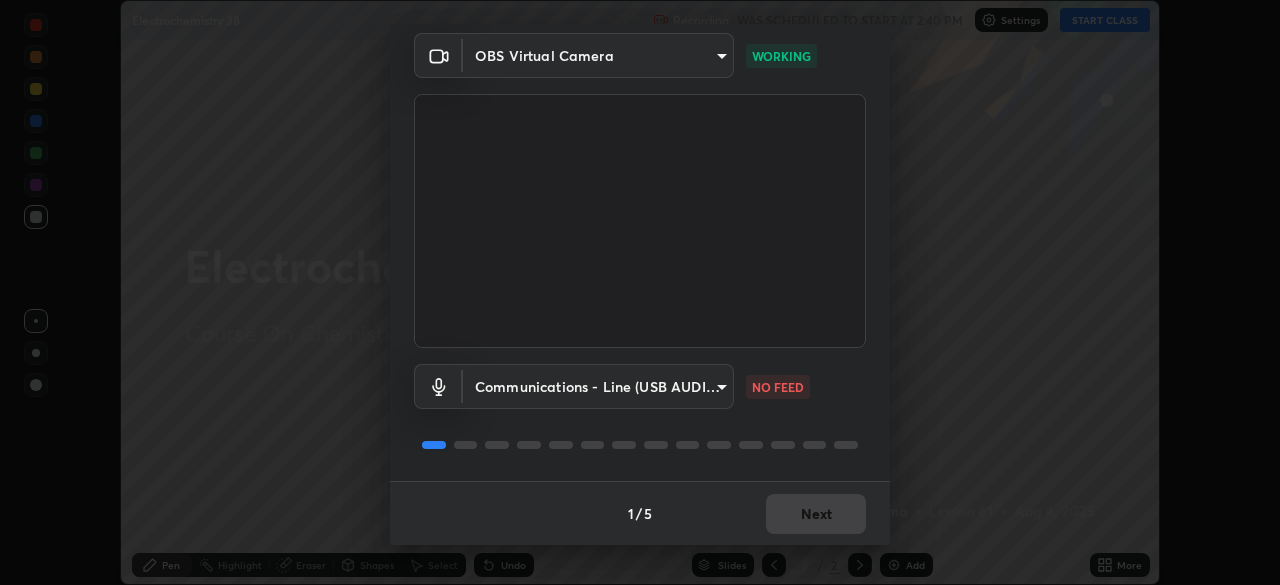 click on "Erase all Electrochemistry 38 Recording WAS SCHEDULED TO START AT  2:40 PM Settings START CLASS Setting up your live class Electrochemistry 38 • L[NUMBER] of Course On Chemistry for NEET Excel 1 2026 [FIRST] [LAST] Pen Highlight Eraser Shapes Select Undo Slides 2 / 2 Add More No doubts shared Encourage your learners to ask a doubt for better clarity Report an issue Reason for reporting Buffering Chat not working Audio - Video sync issue Educator video quality low ​ Attach an image Report Media settings OBS Virtual Camera [HASH] WORKING Communications - Line (USB AUDIO  CODEC) communications NO FEED 1 / 5 Next" at bounding box center (640, 292) 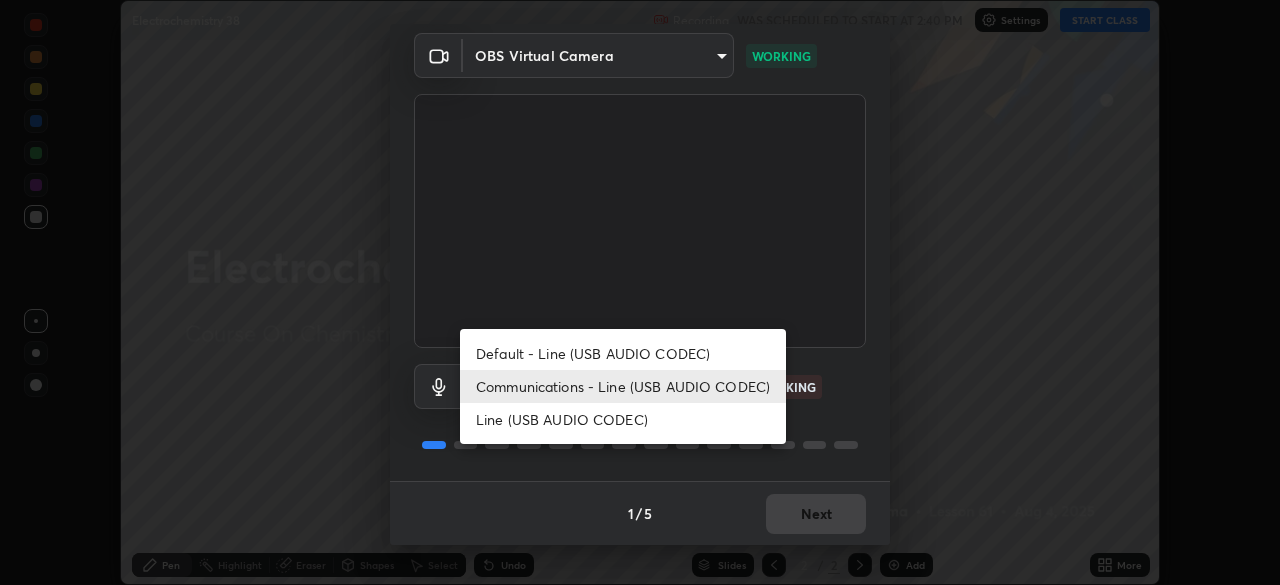 click on "Communications - Line (USB AUDIO  CODEC)" at bounding box center (623, 386) 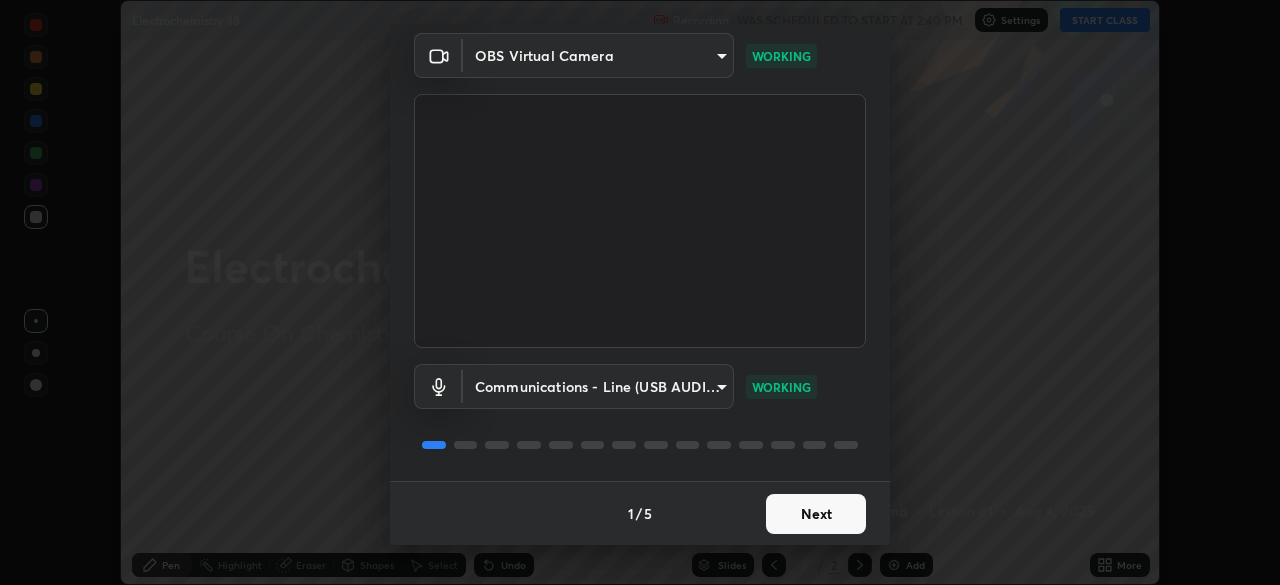 click on "Next" at bounding box center (816, 514) 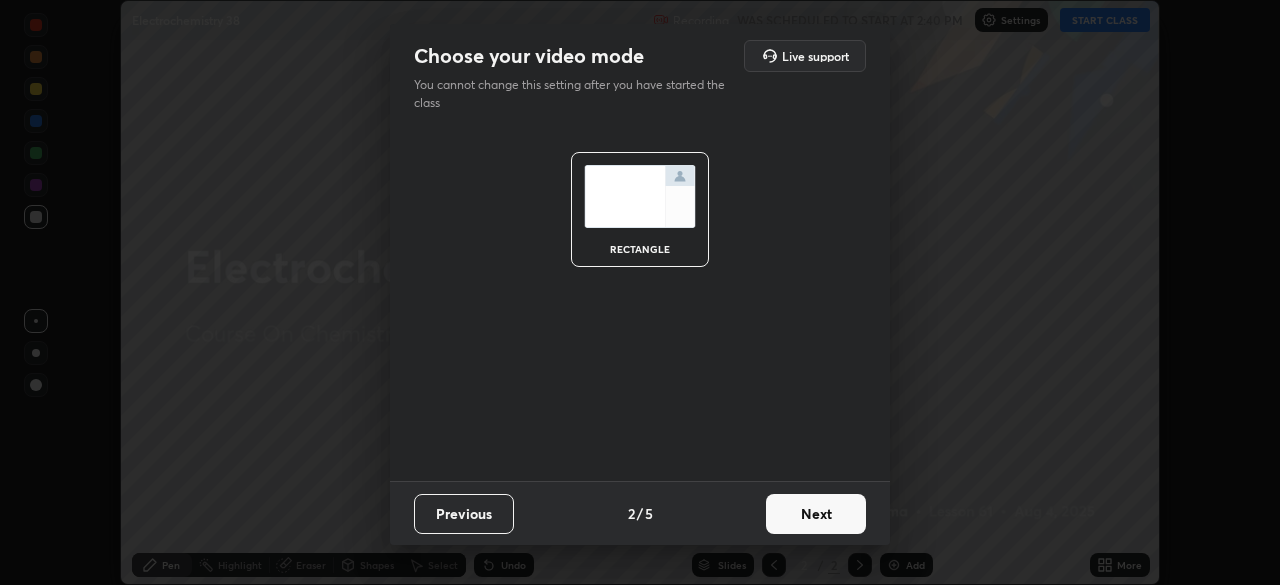 click on "Next" at bounding box center (816, 514) 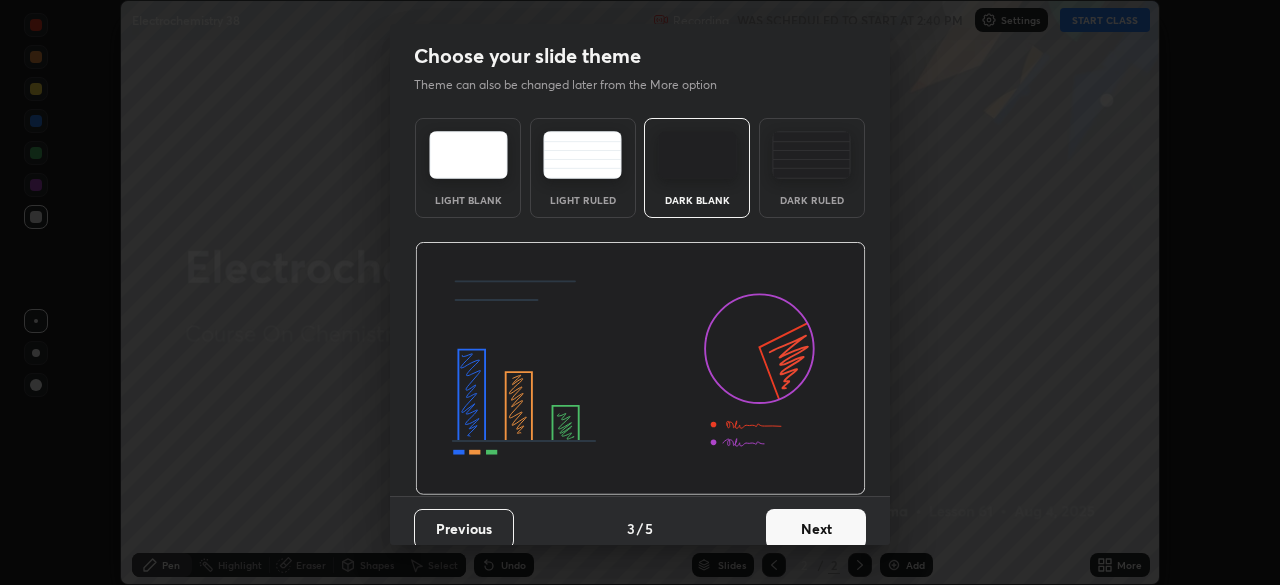 click on "Next" at bounding box center [816, 529] 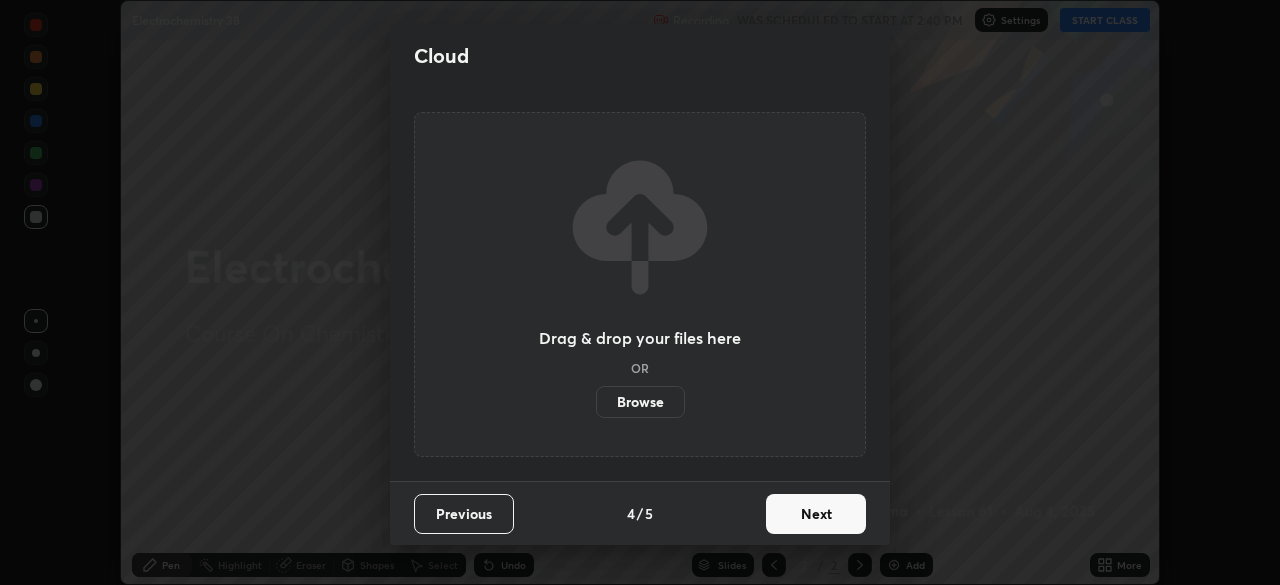 click on "Next" at bounding box center (816, 514) 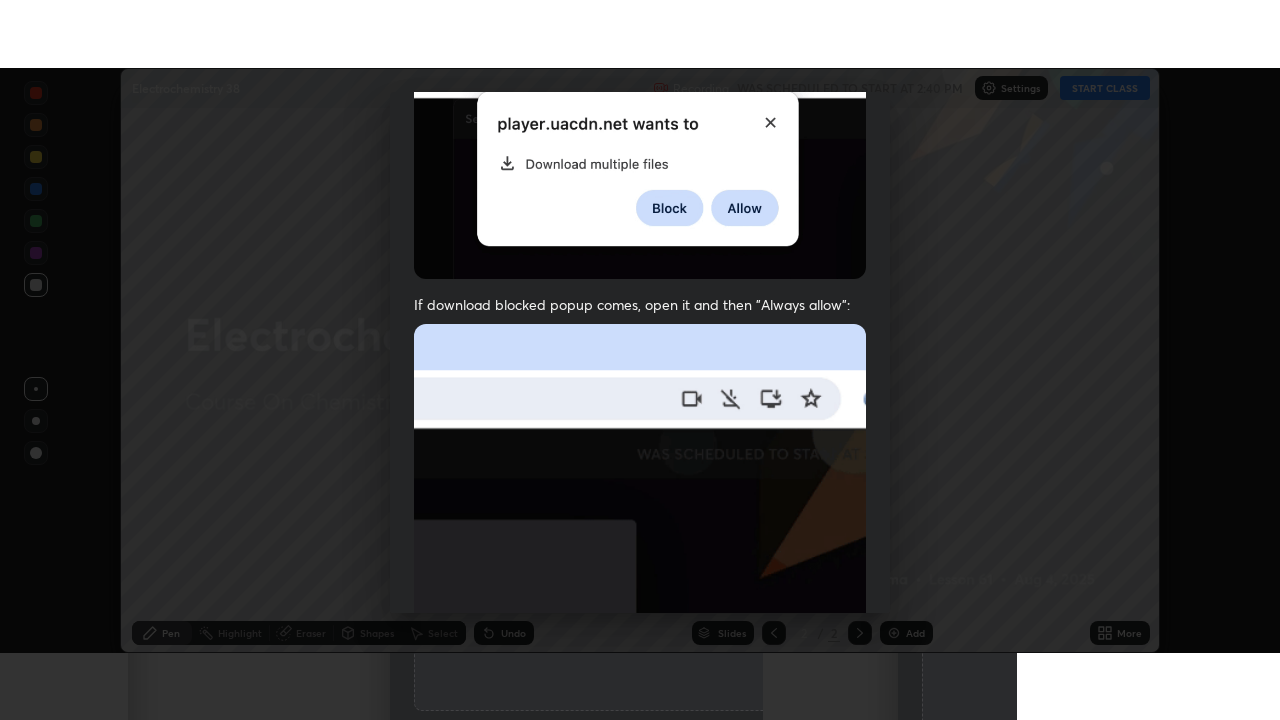 scroll, scrollTop: 479, scrollLeft: 0, axis: vertical 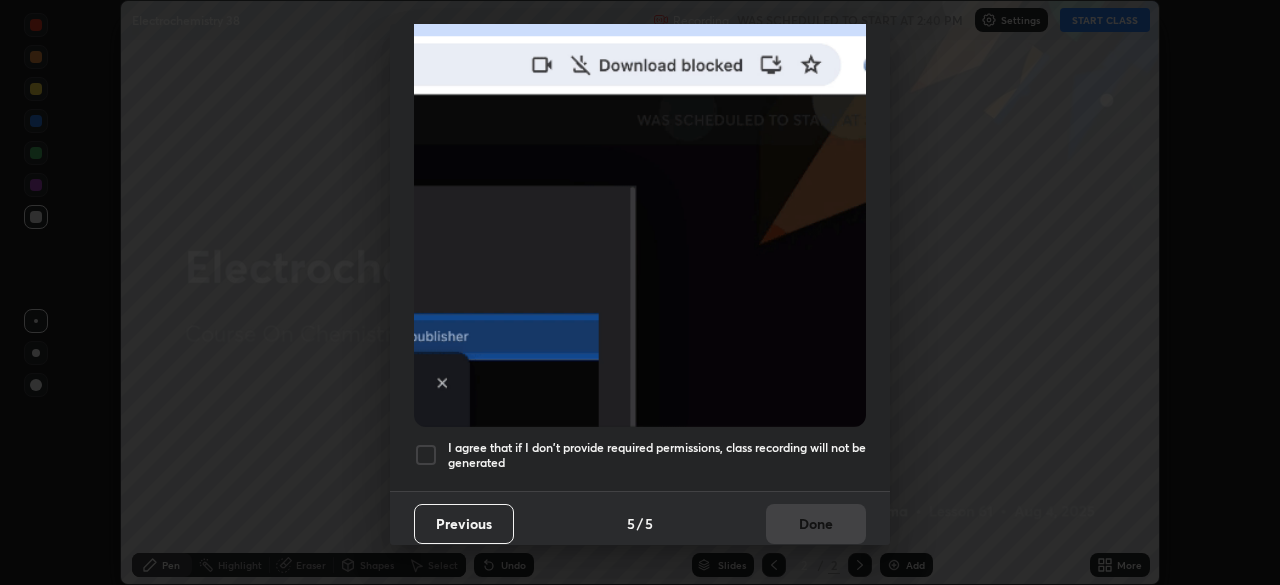 click at bounding box center [426, 455] 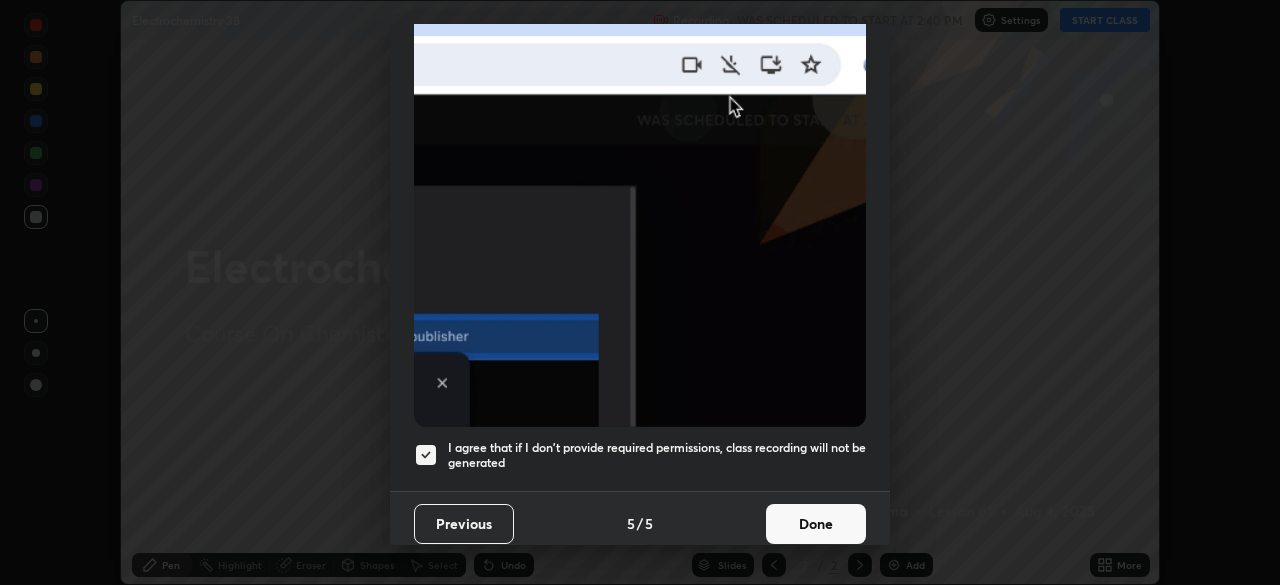 click on "Done" at bounding box center [816, 524] 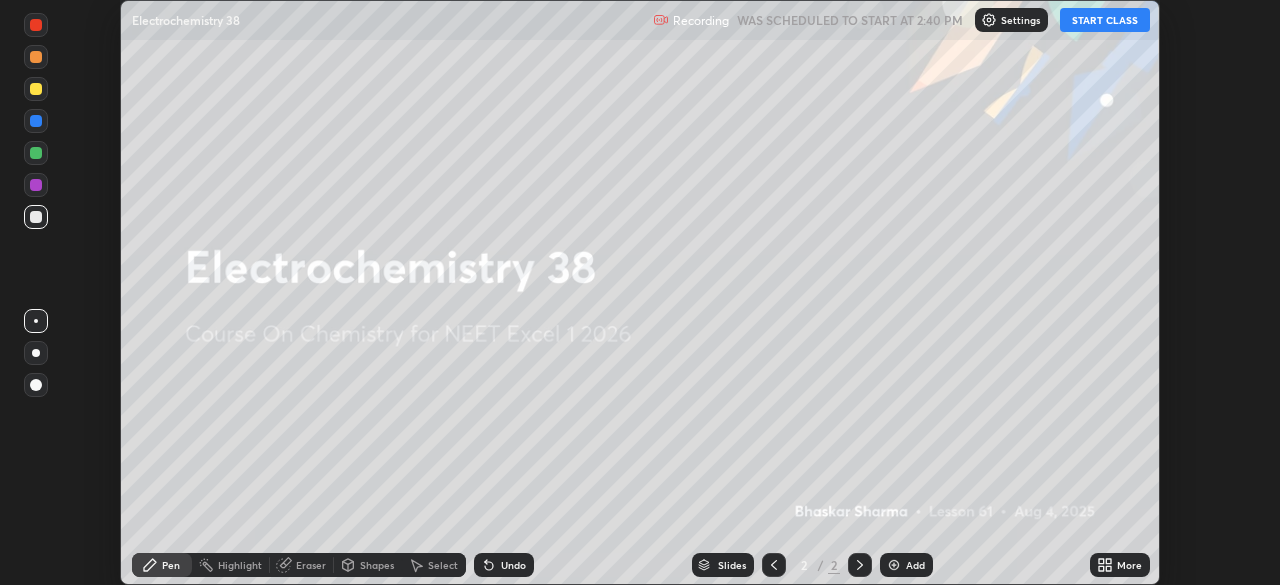 click on "Add" at bounding box center [915, 565] 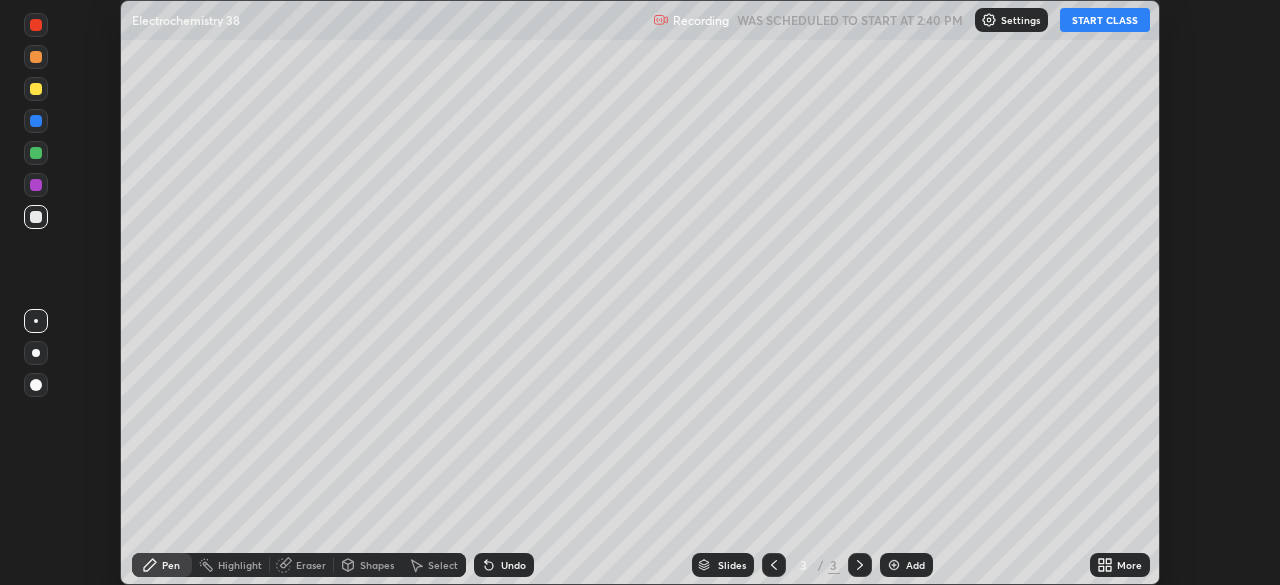 click on "More" at bounding box center [1129, 565] 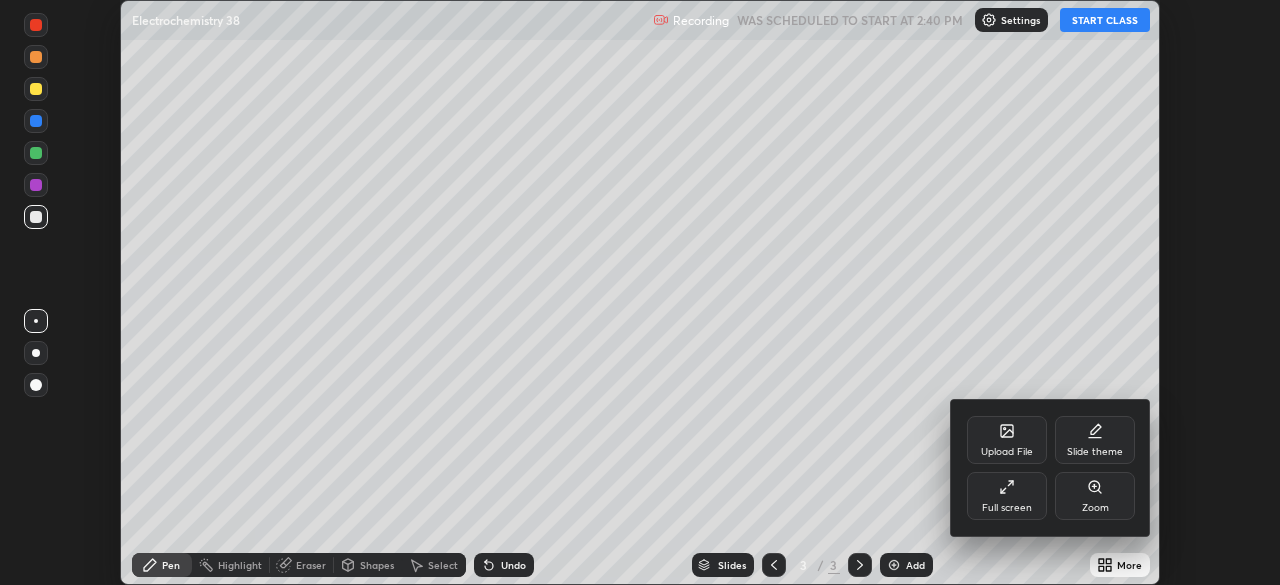 click 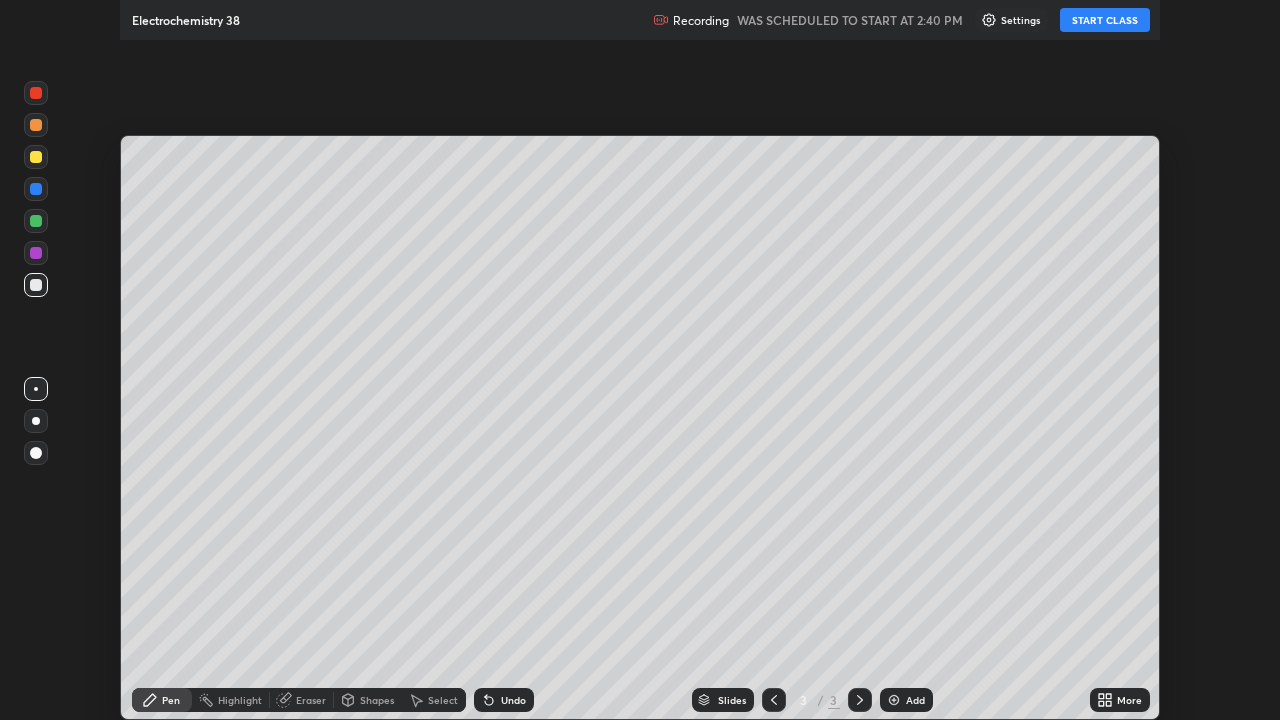scroll, scrollTop: 99280, scrollLeft: 98720, axis: both 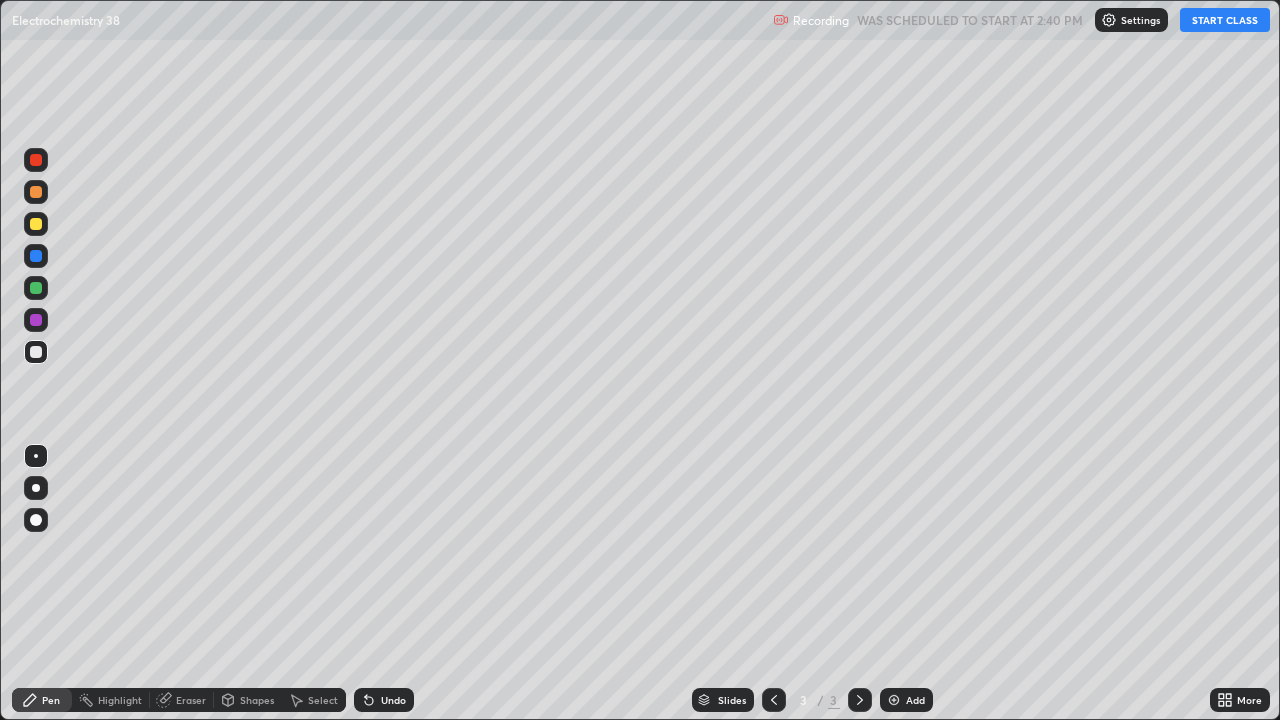 click on "More" at bounding box center [1249, 700] 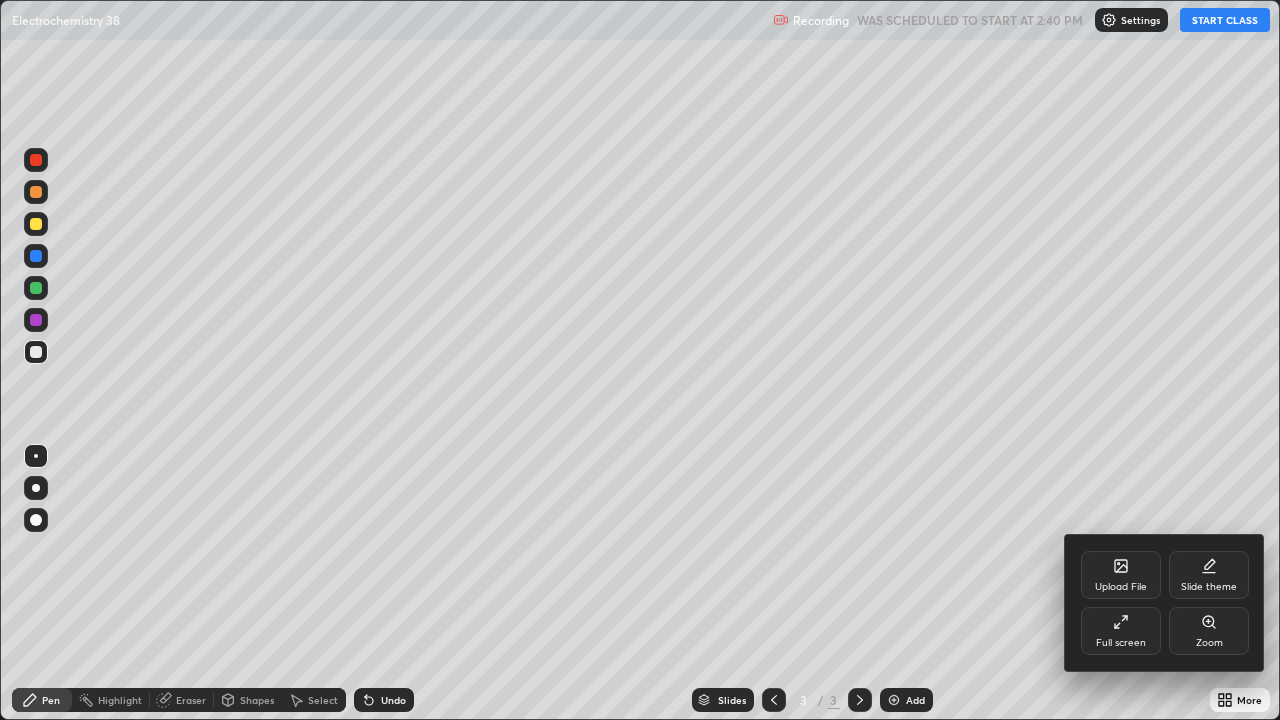 click on "Full screen" at bounding box center (1121, 643) 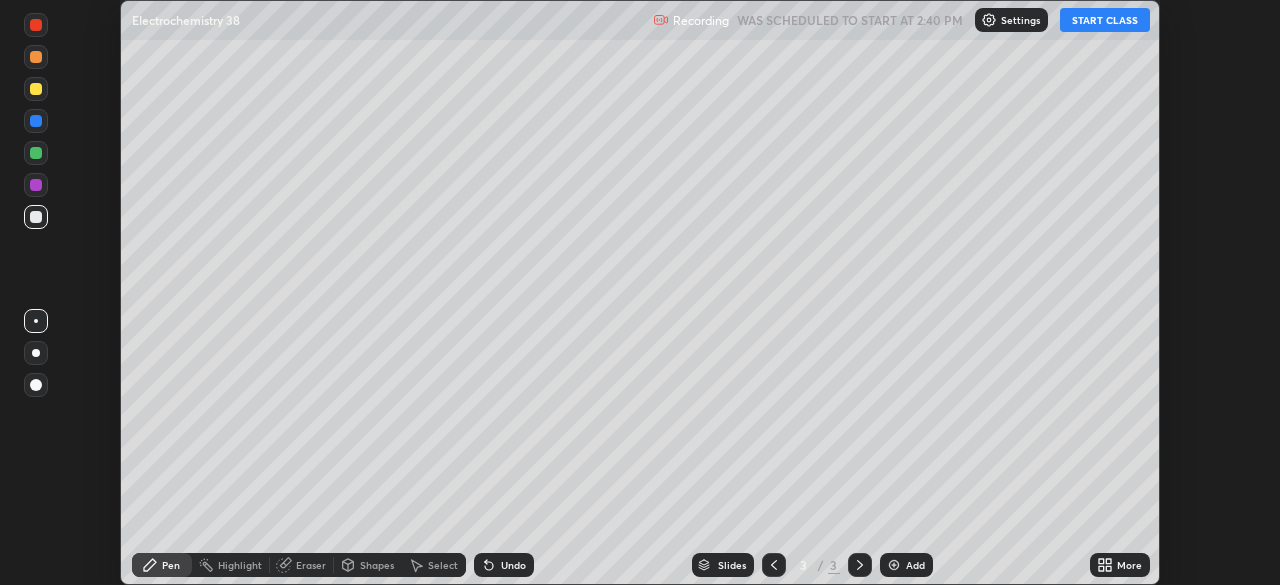 scroll, scrollTop: 585, scrollLeft: 1280, axis: both 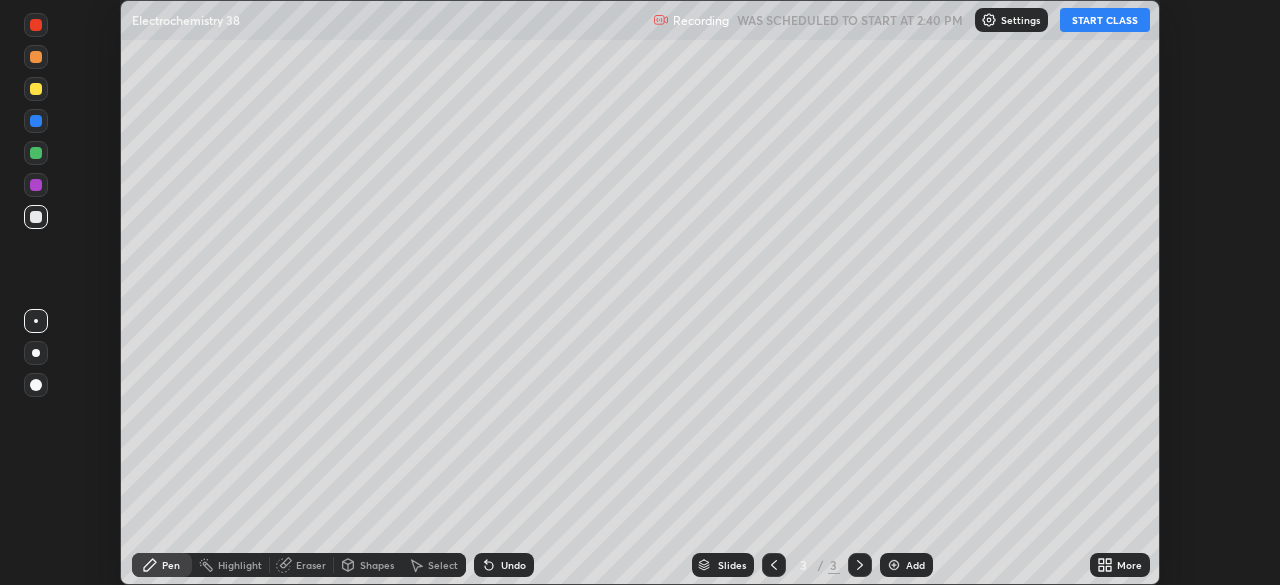 click on "More" at bounding box center [1129, 565] 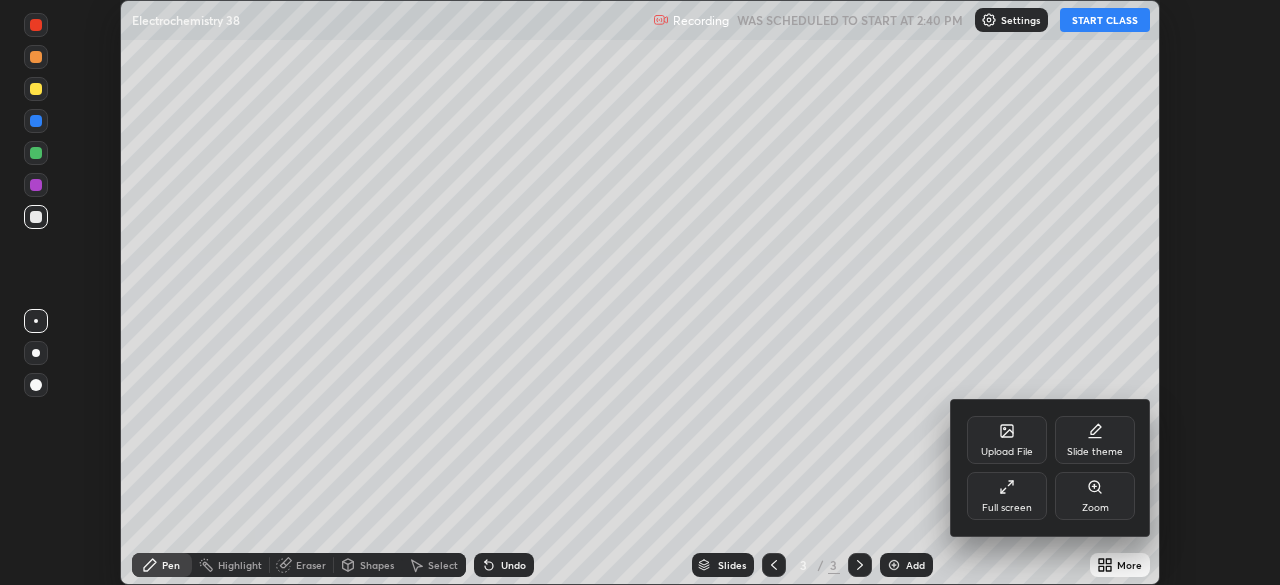 click on "Full screen" at bounding box center [1007, 496] 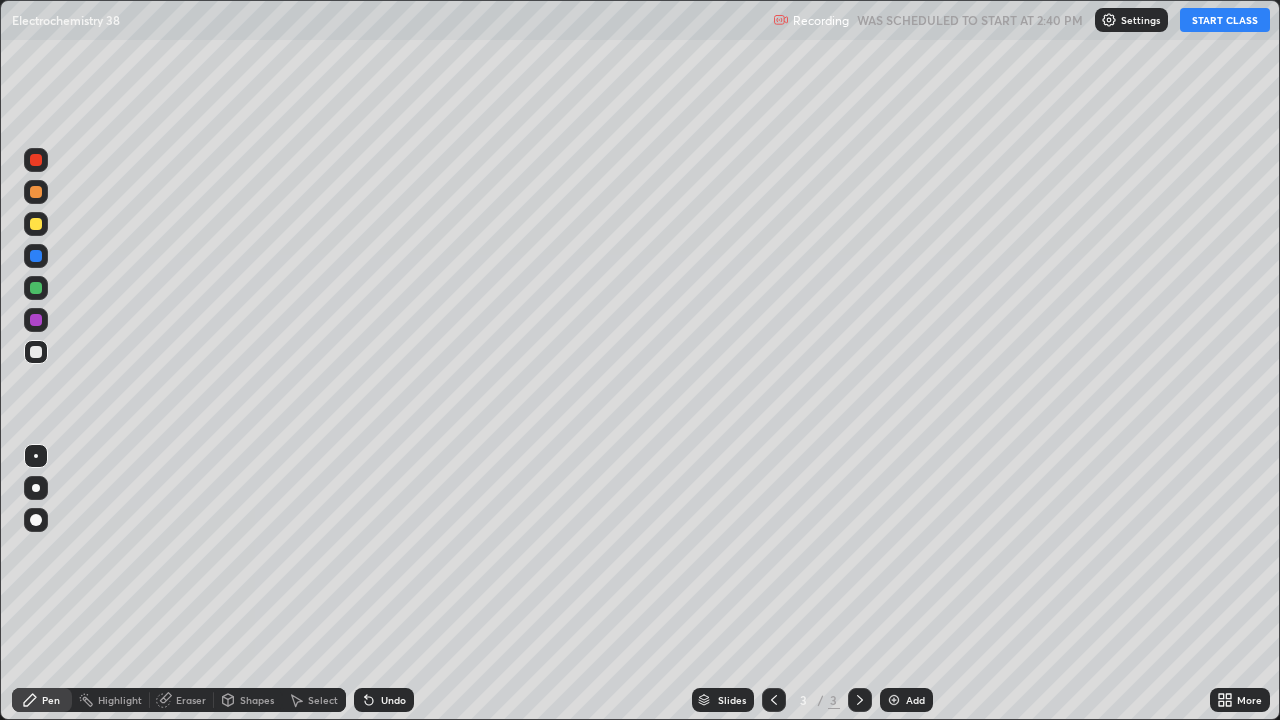 scroll, scrollTop: 99280, scrollLeft: 98720, axis: both 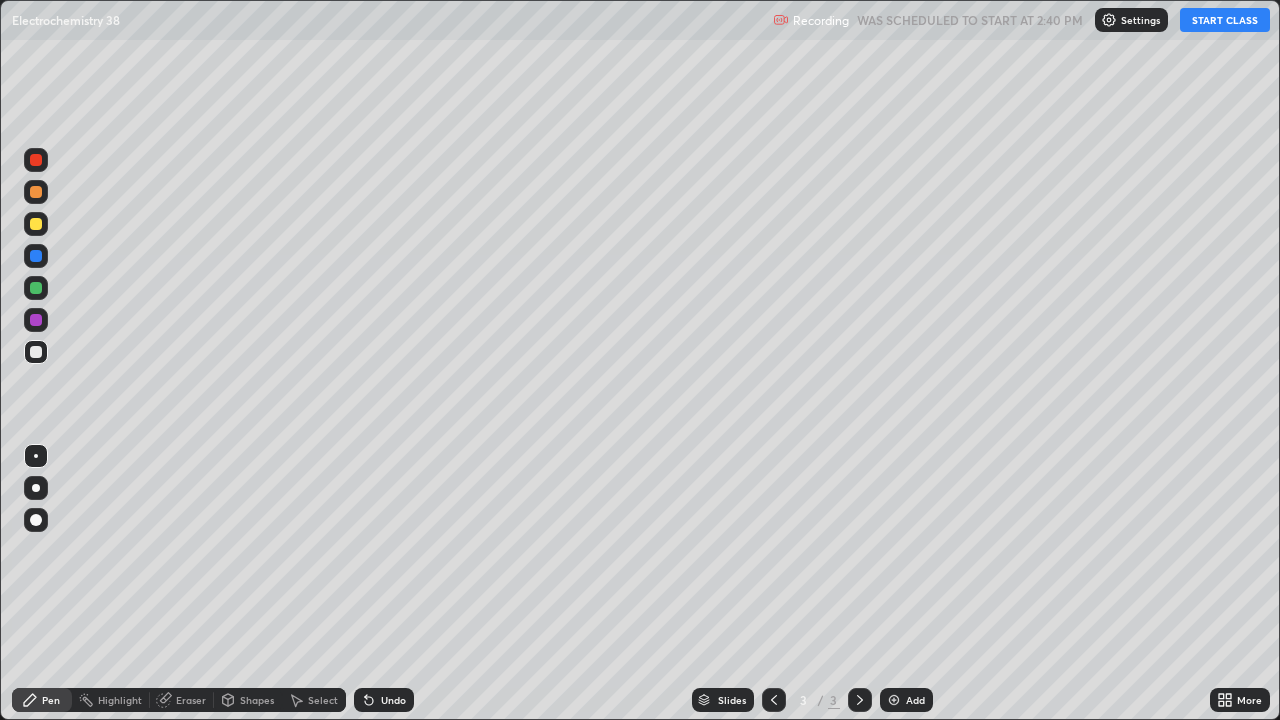 click on "START CLASS" at bounding box center (1225, 20) 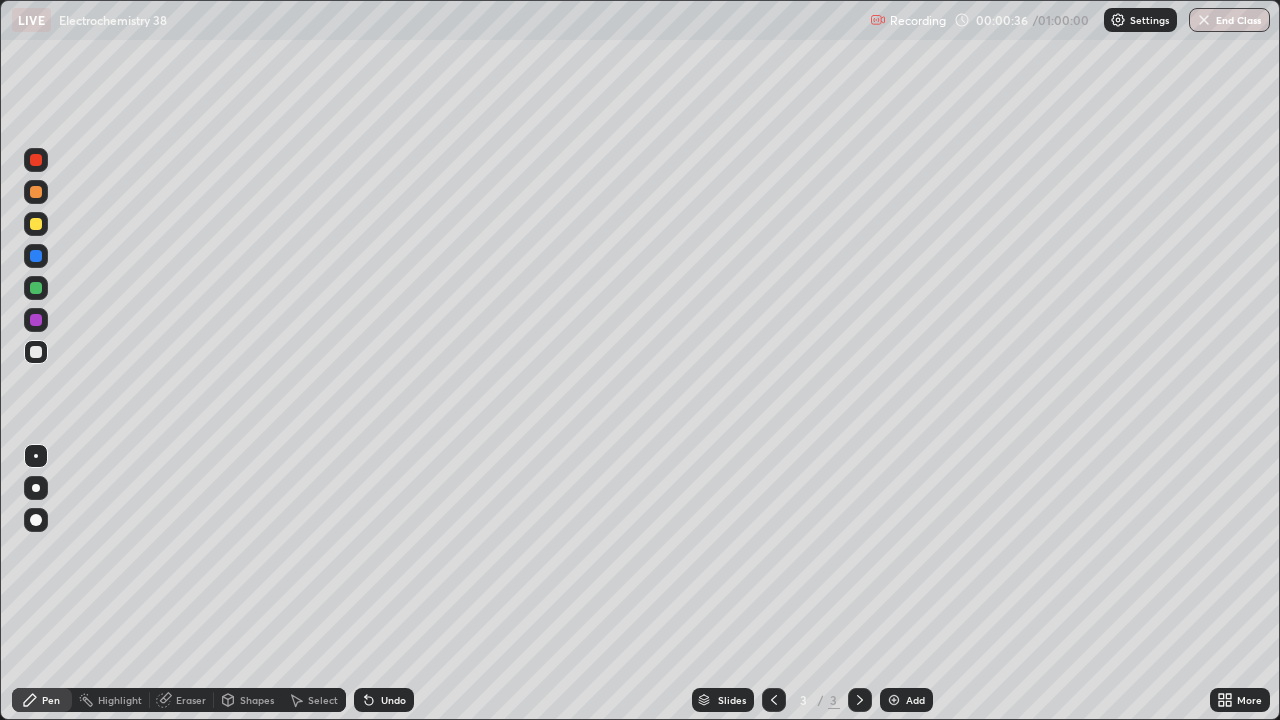 click at bounding box center [36, 288] 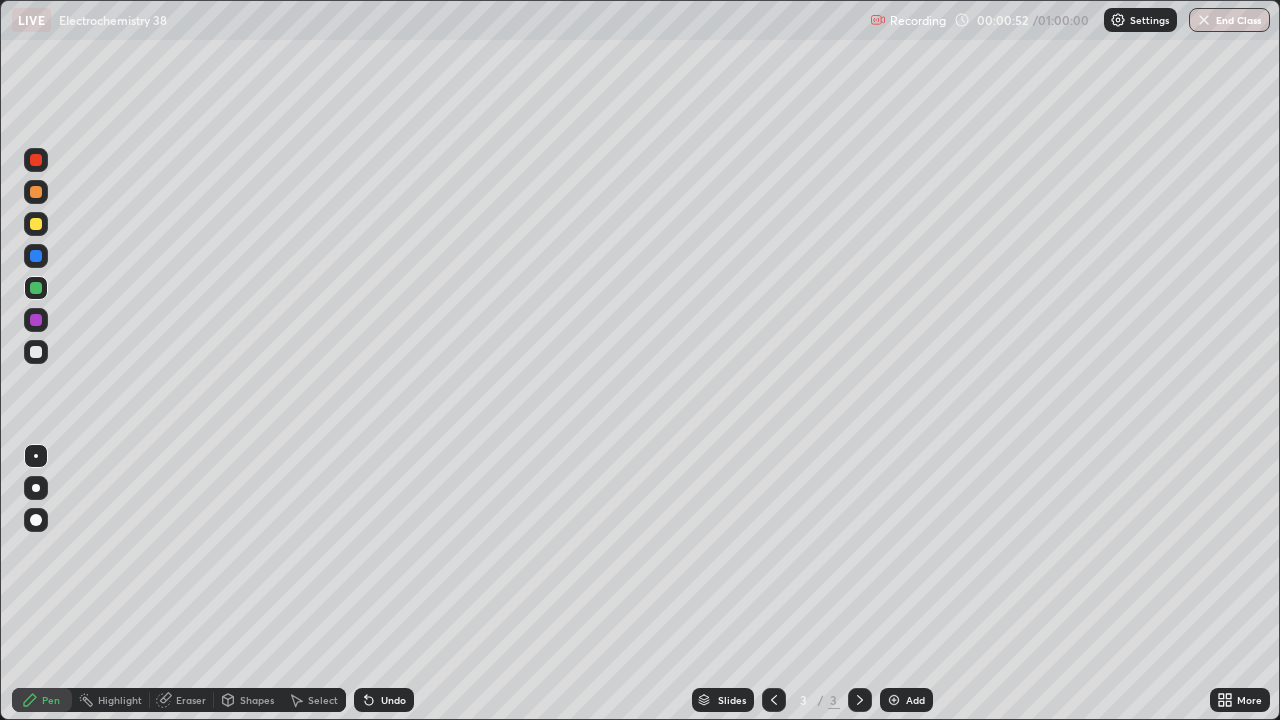 click at bounding box center (36, 224) 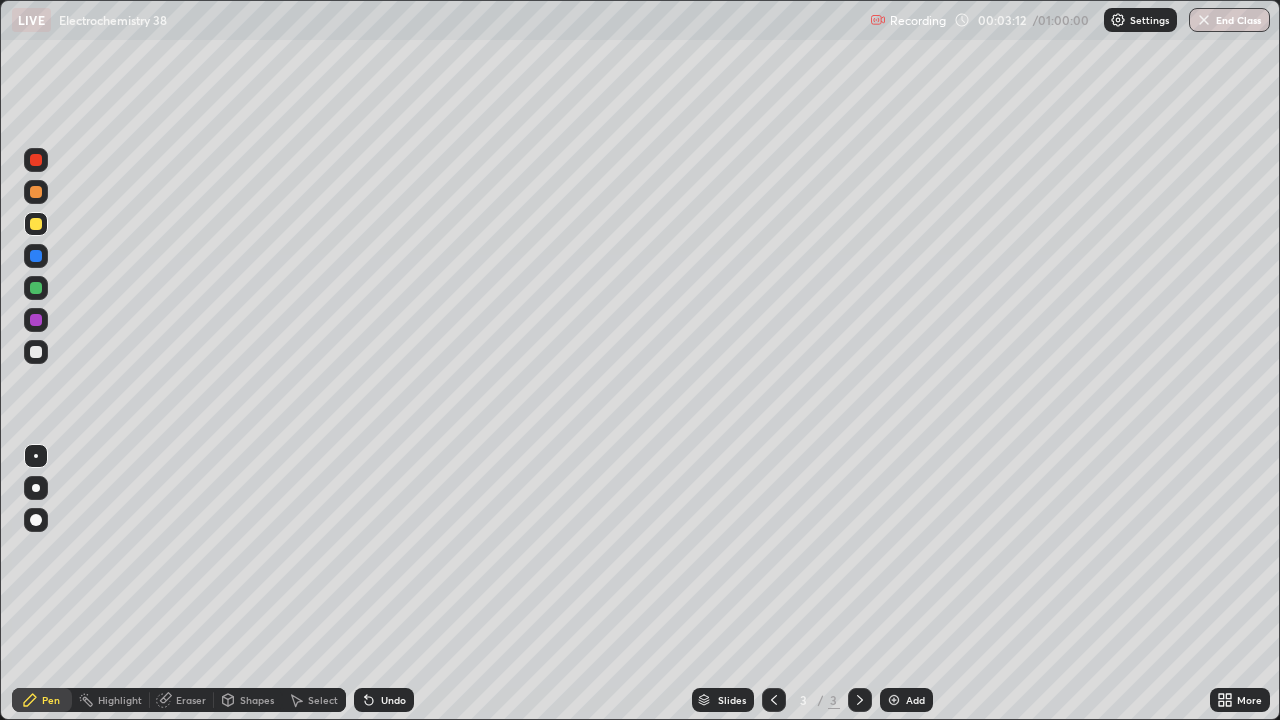 click at bounding box center [36, 352] 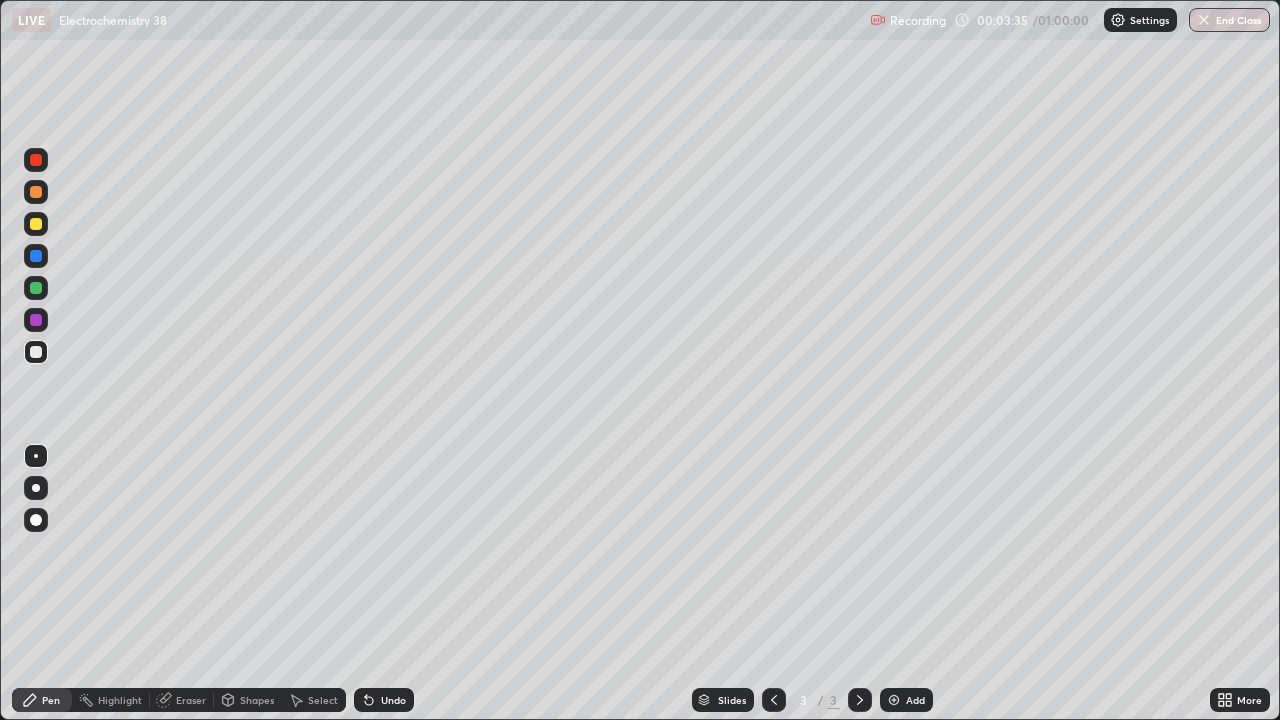 click at bounding box center (36, 256) 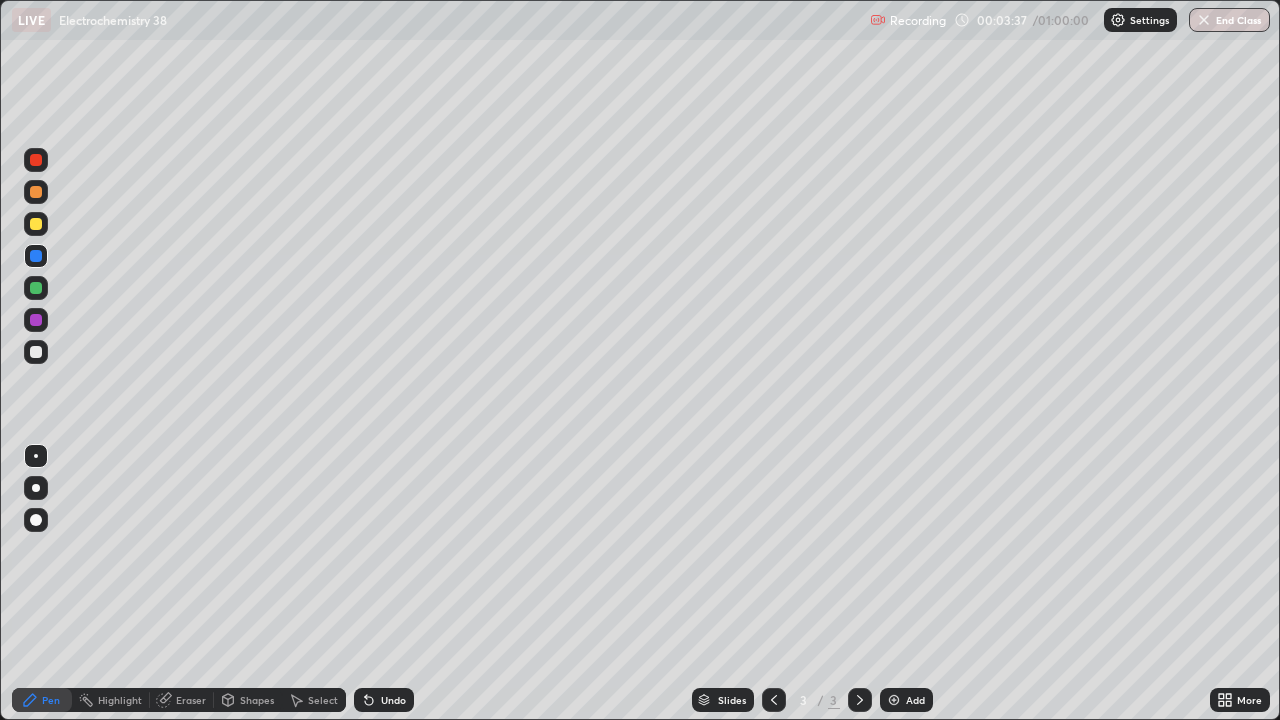 click at bounding box center (36, 352) 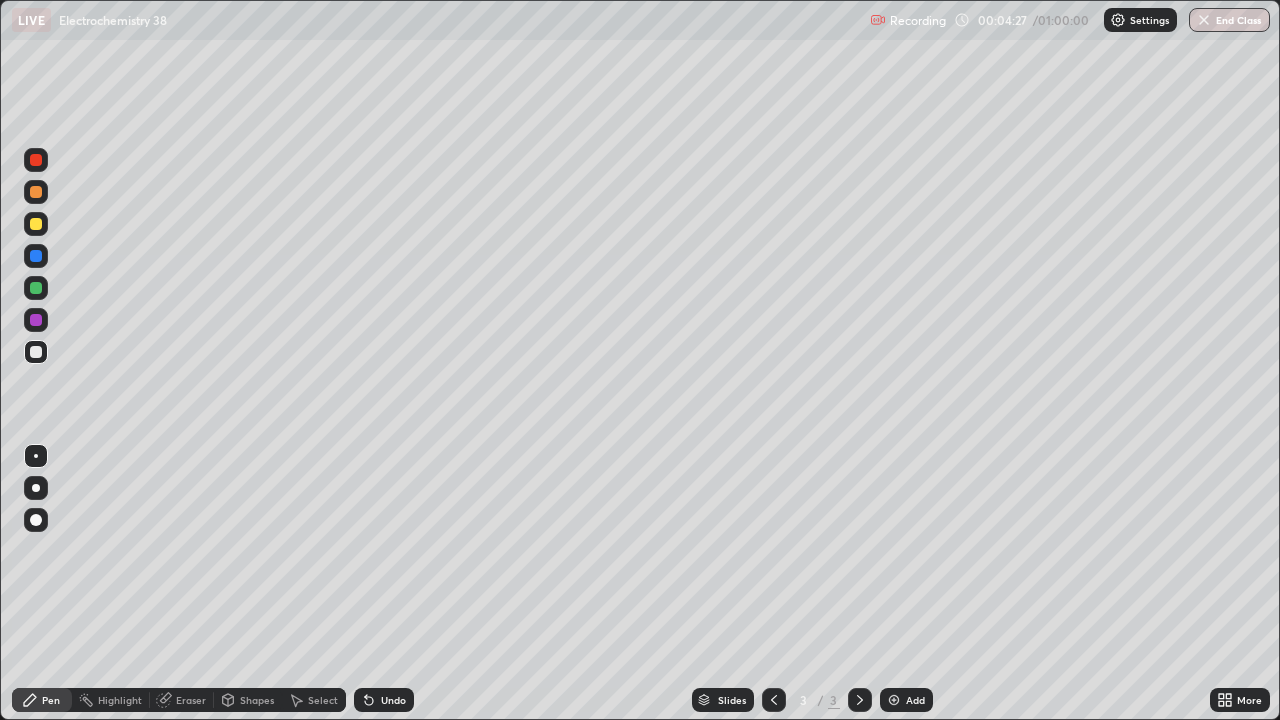 click at bounding box center [36, 256] 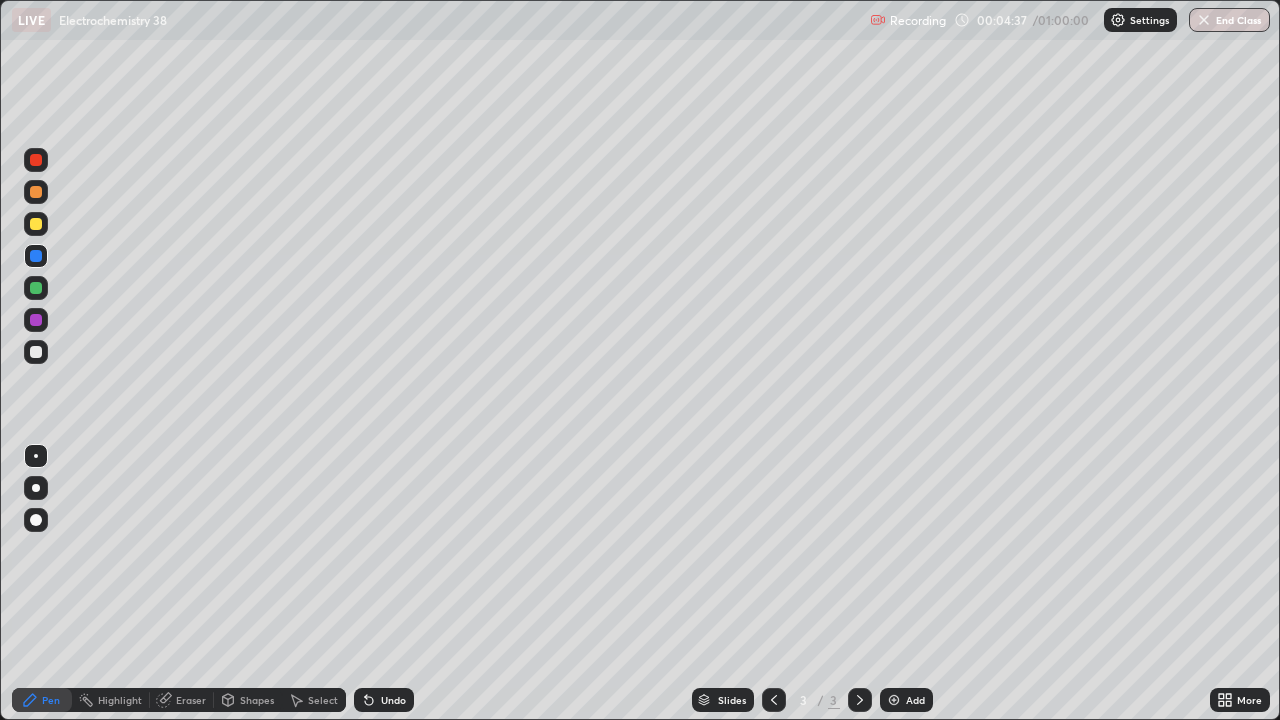 click at bounding box center (36, 352) 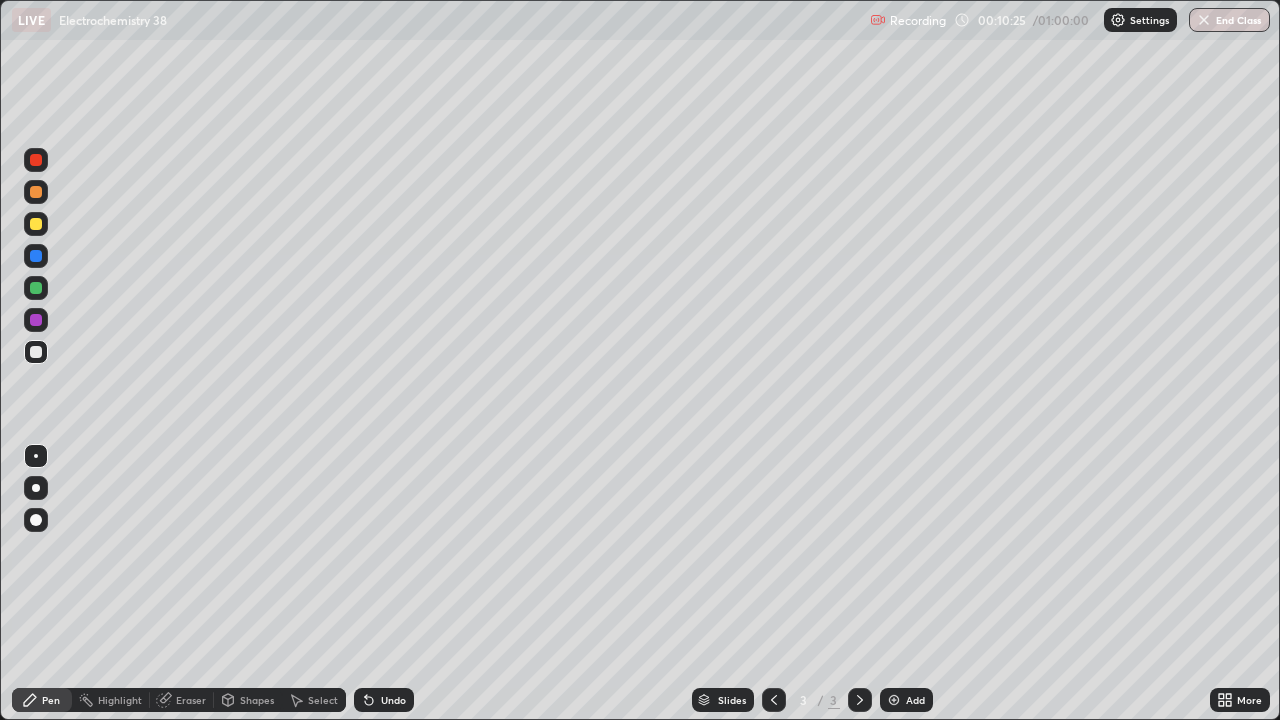 click 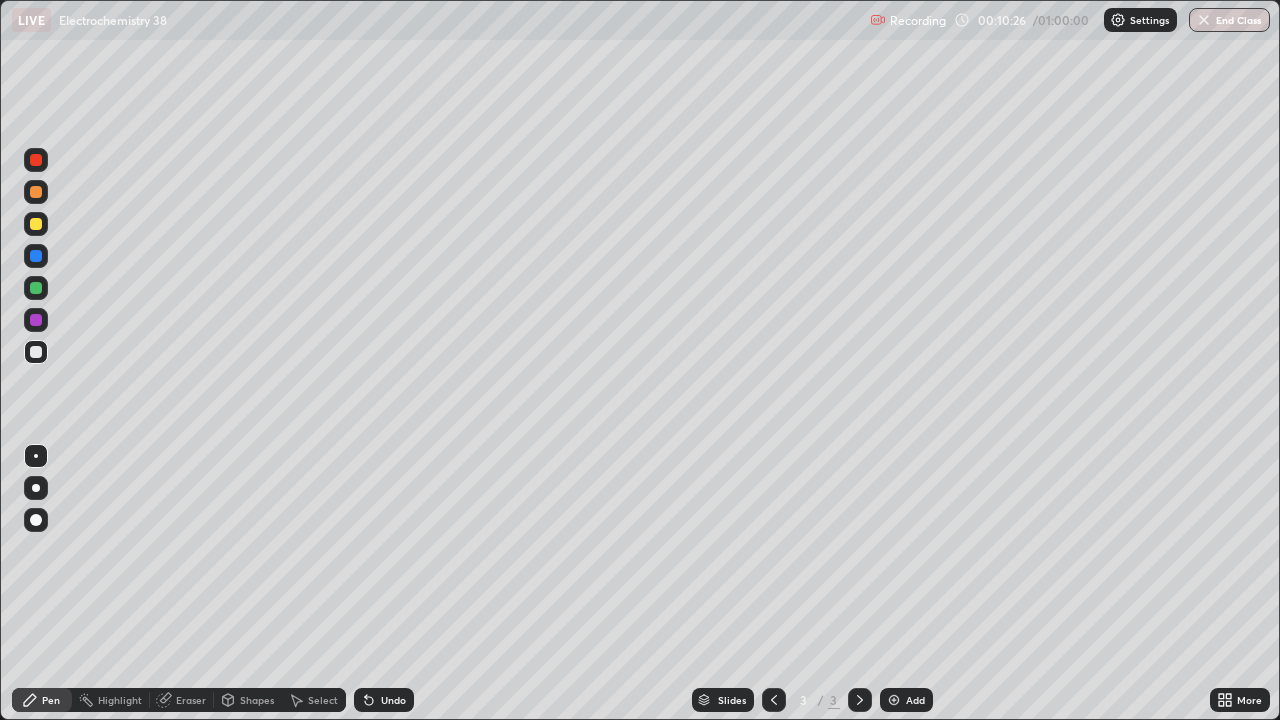 click on "Add" at bounding box center (915, 700) 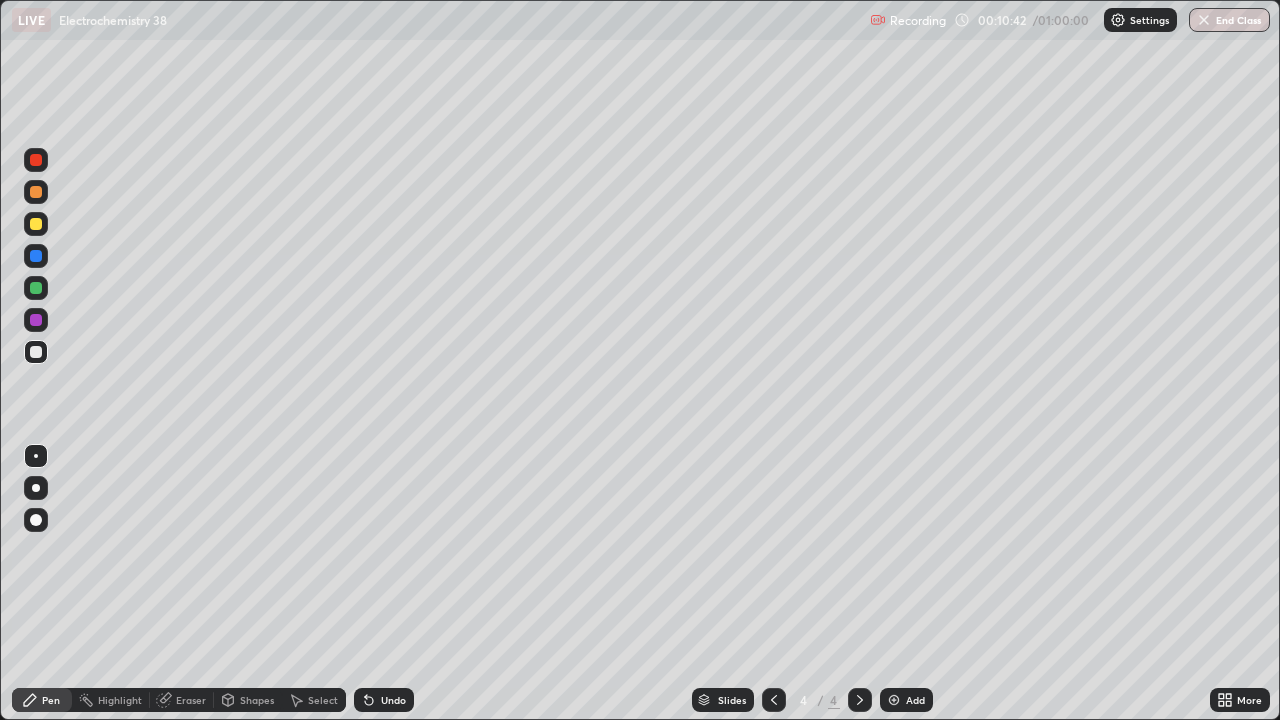 click at bounding box center (36, 288) 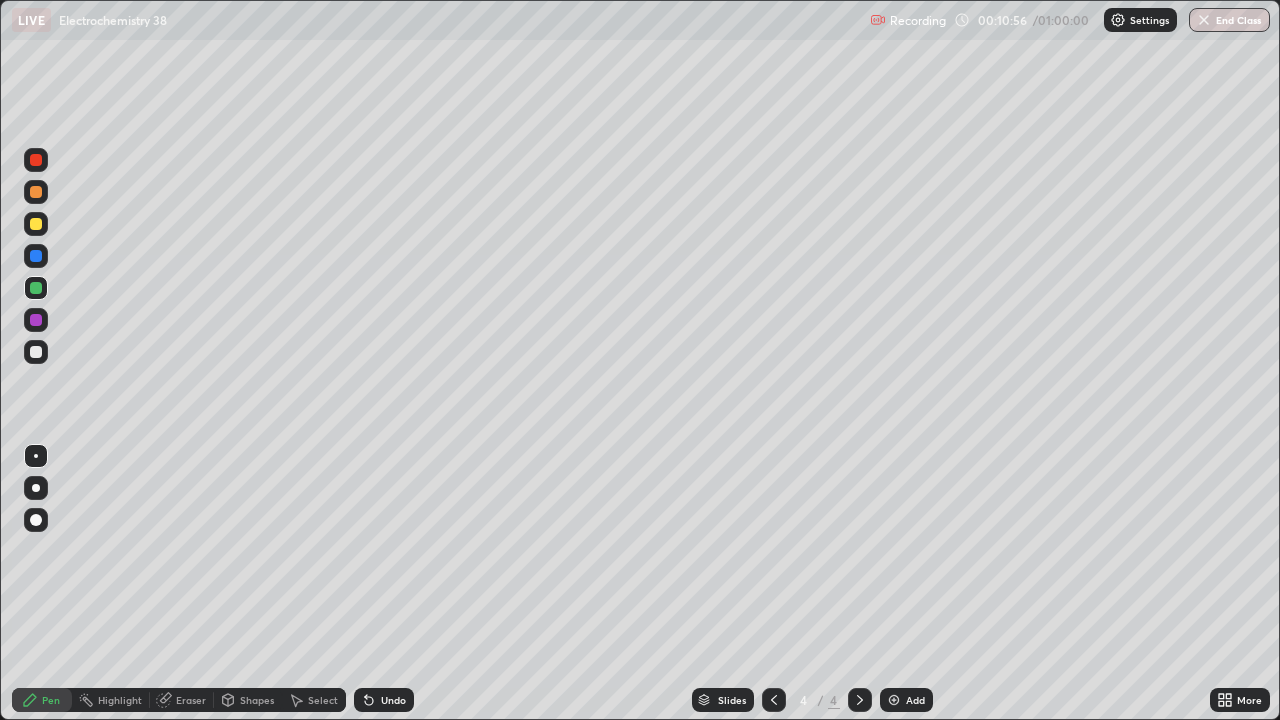 click 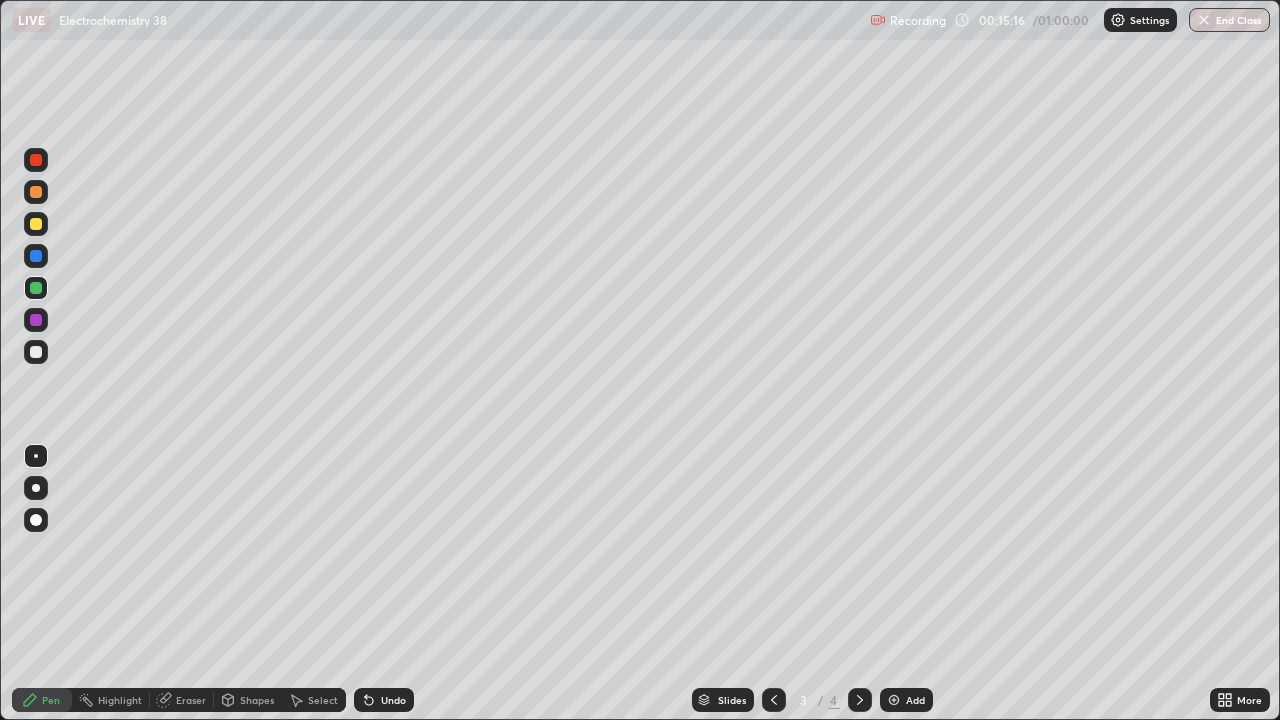 click 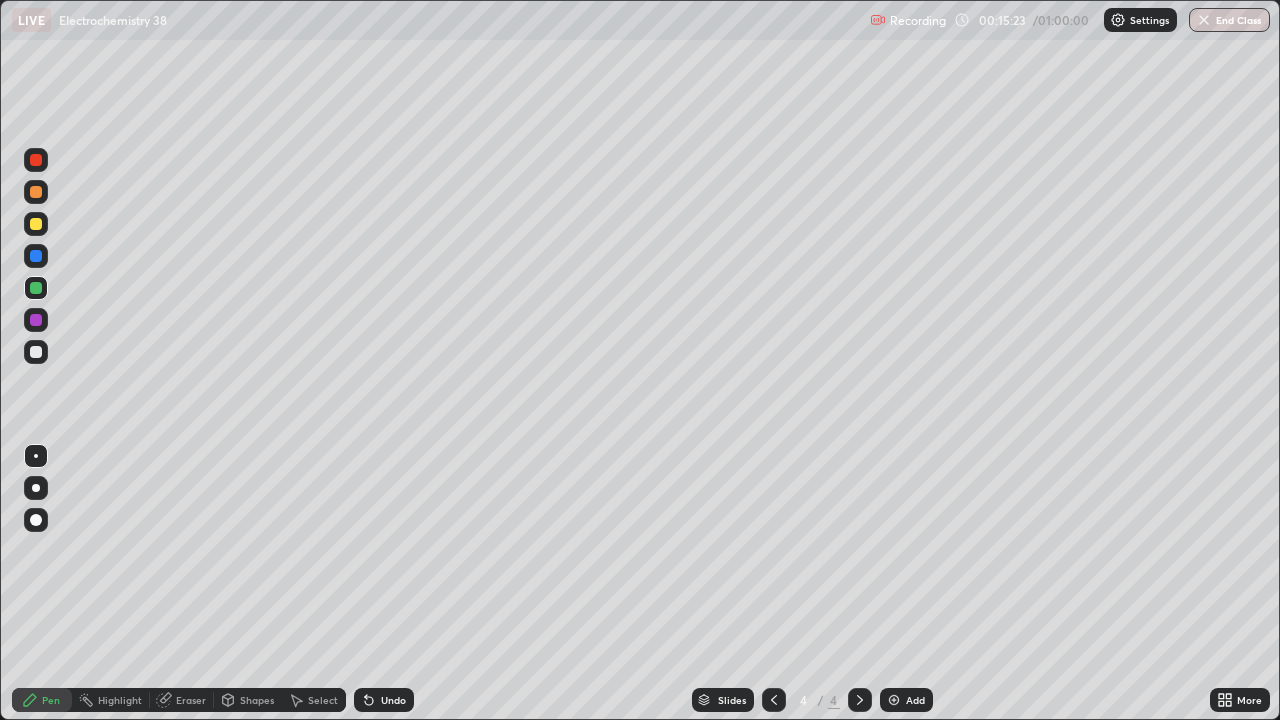 click at bounding box center [36, 352] 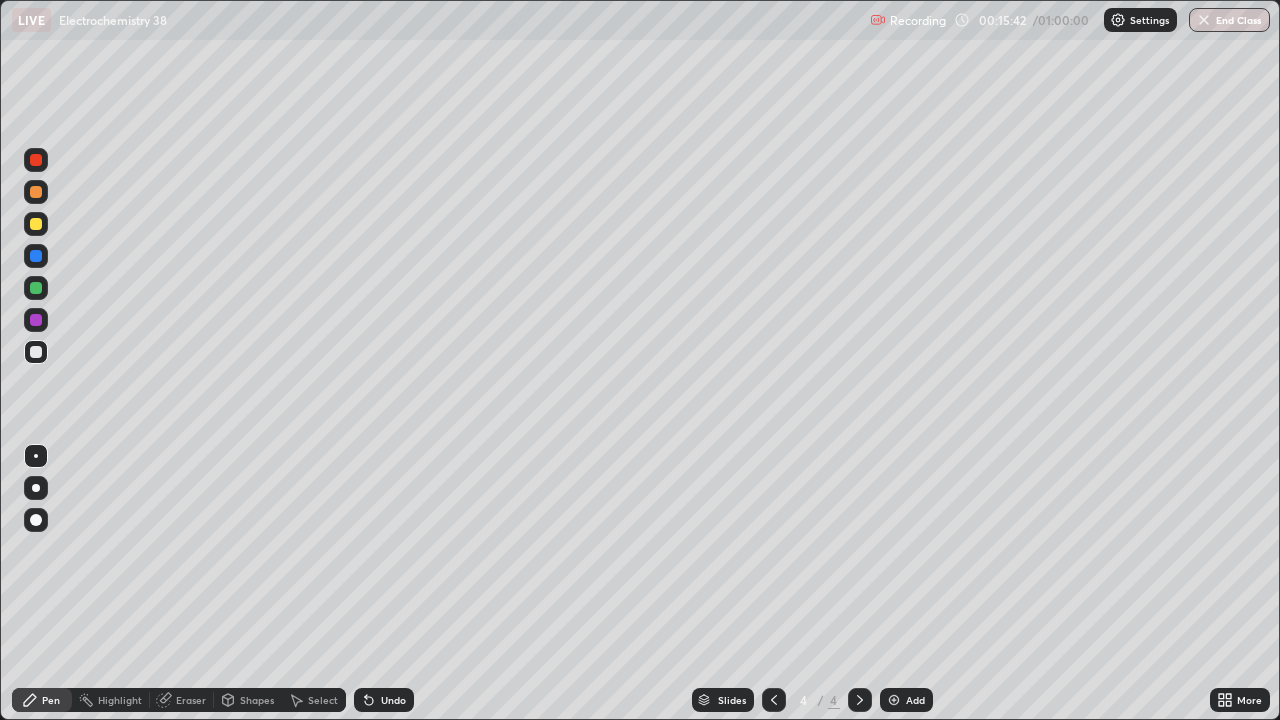 click at bounding box center [36, 288] 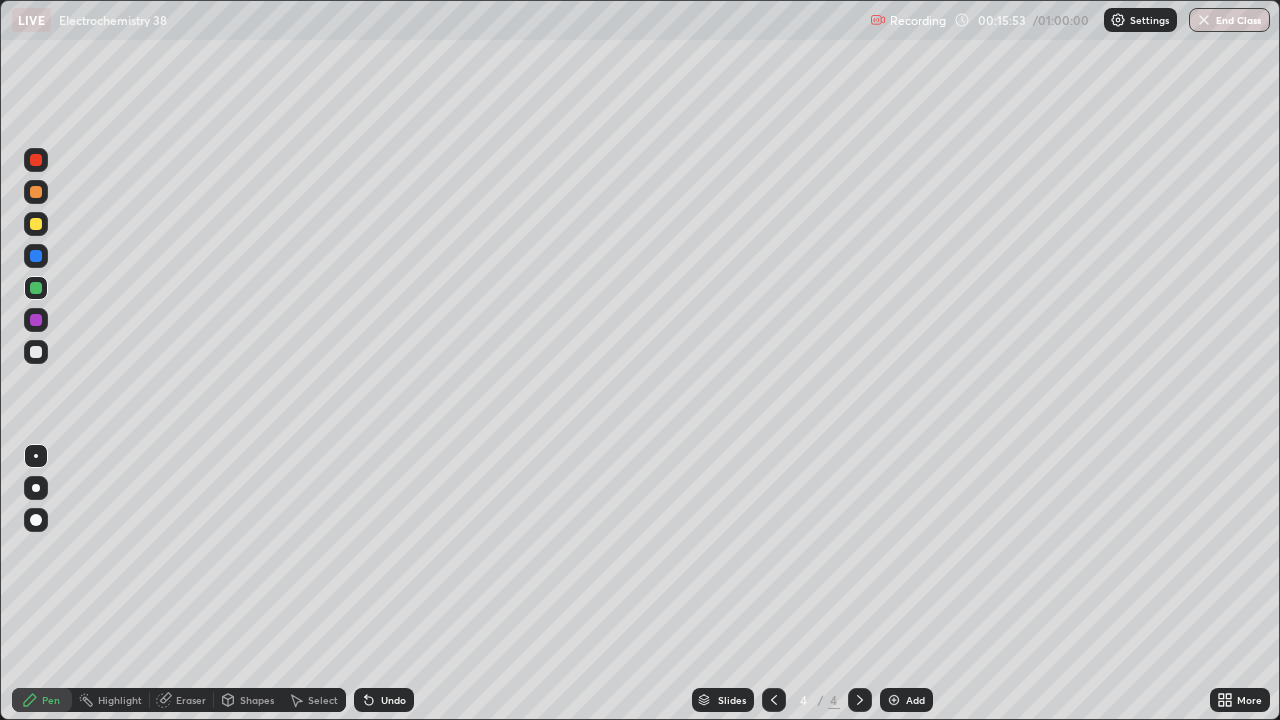 click 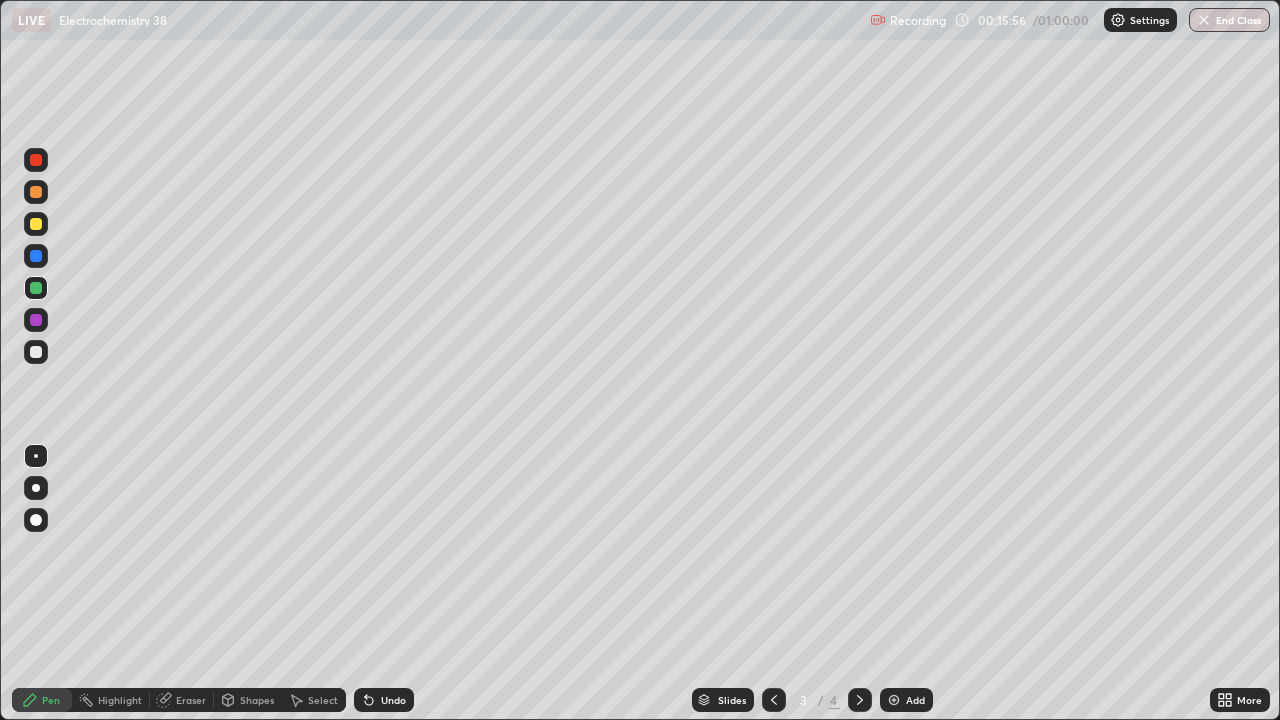 click 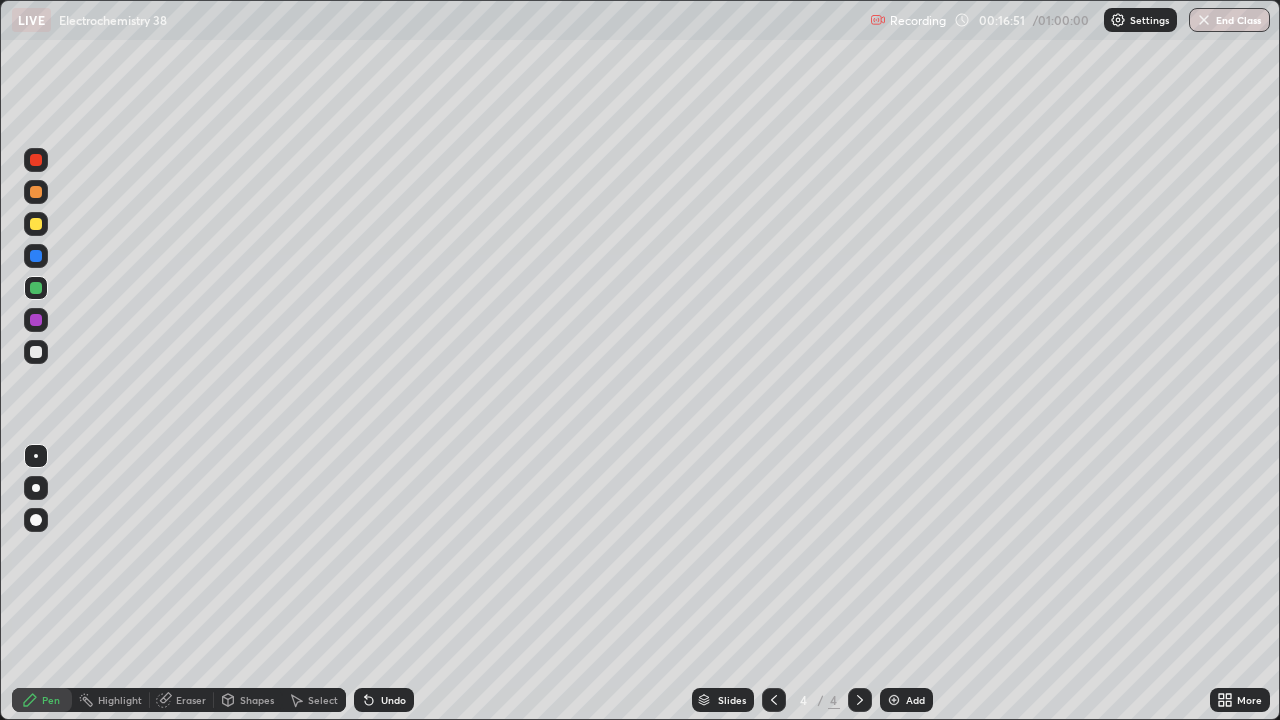 click at bounding box center (36, 352) 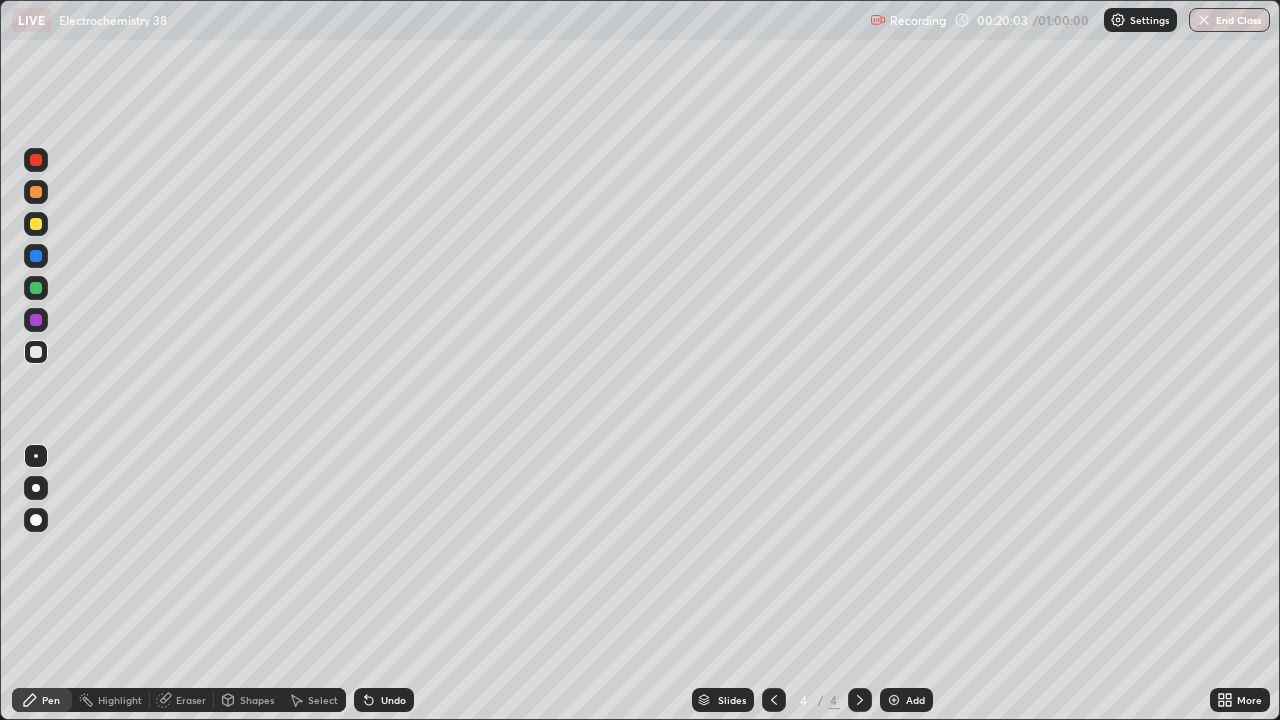 click at bounding box center (36, 224) 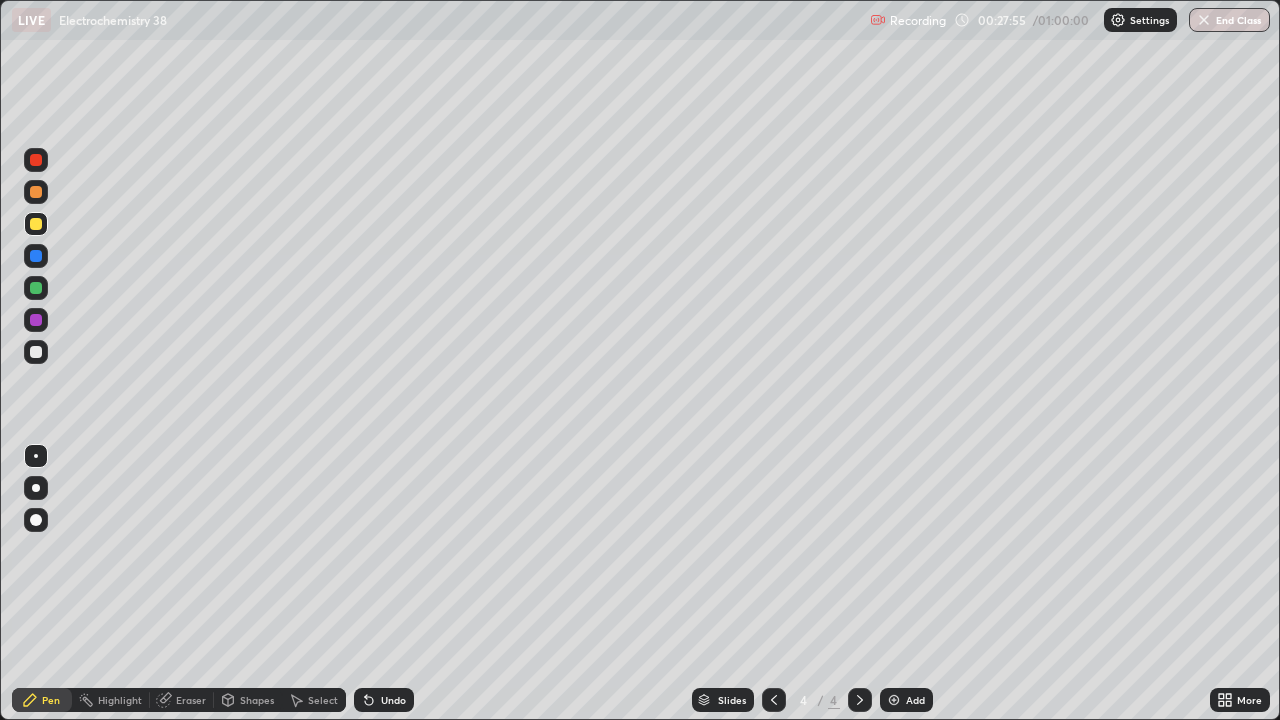 click 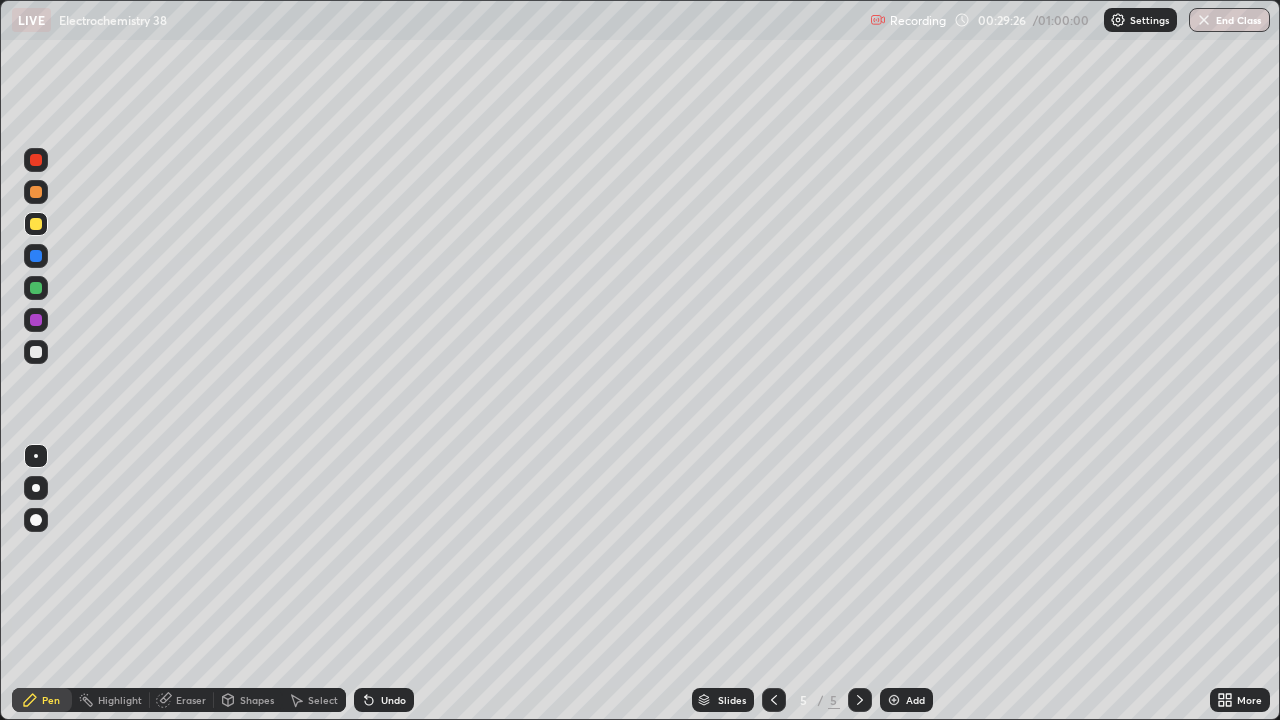 click at bounding box center [36, 288] 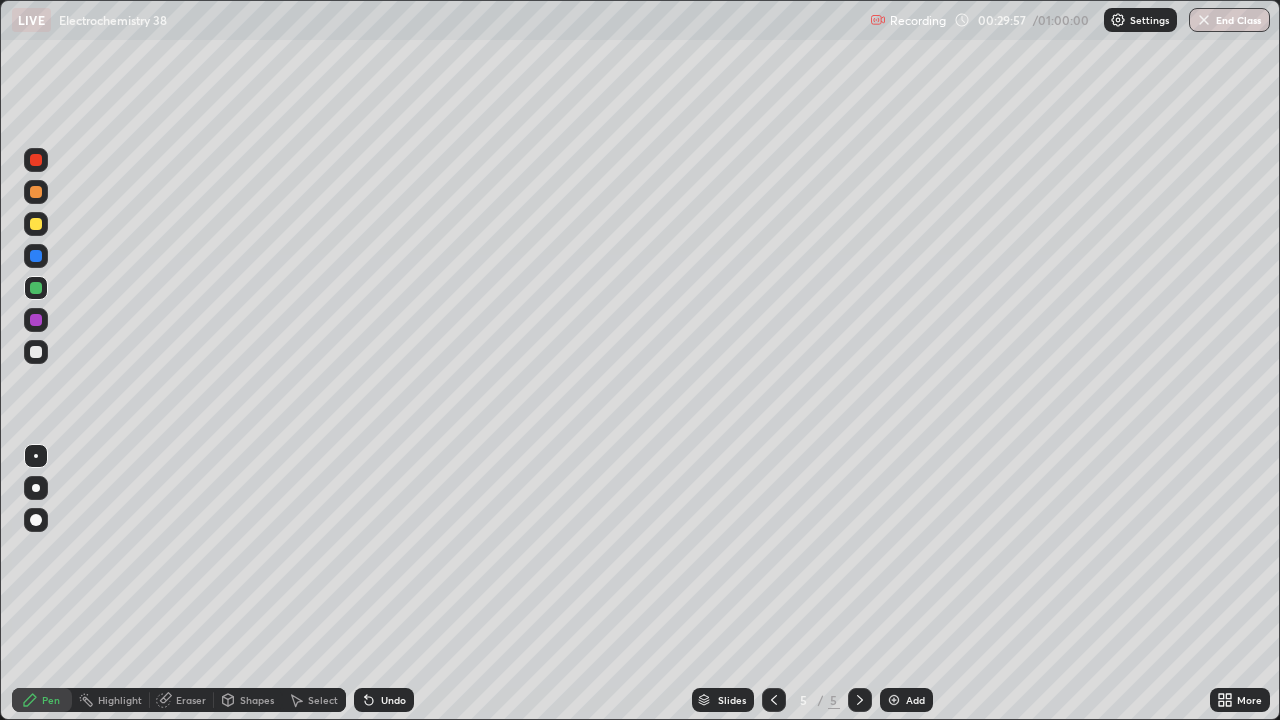 click at bounding box center [36, 352] 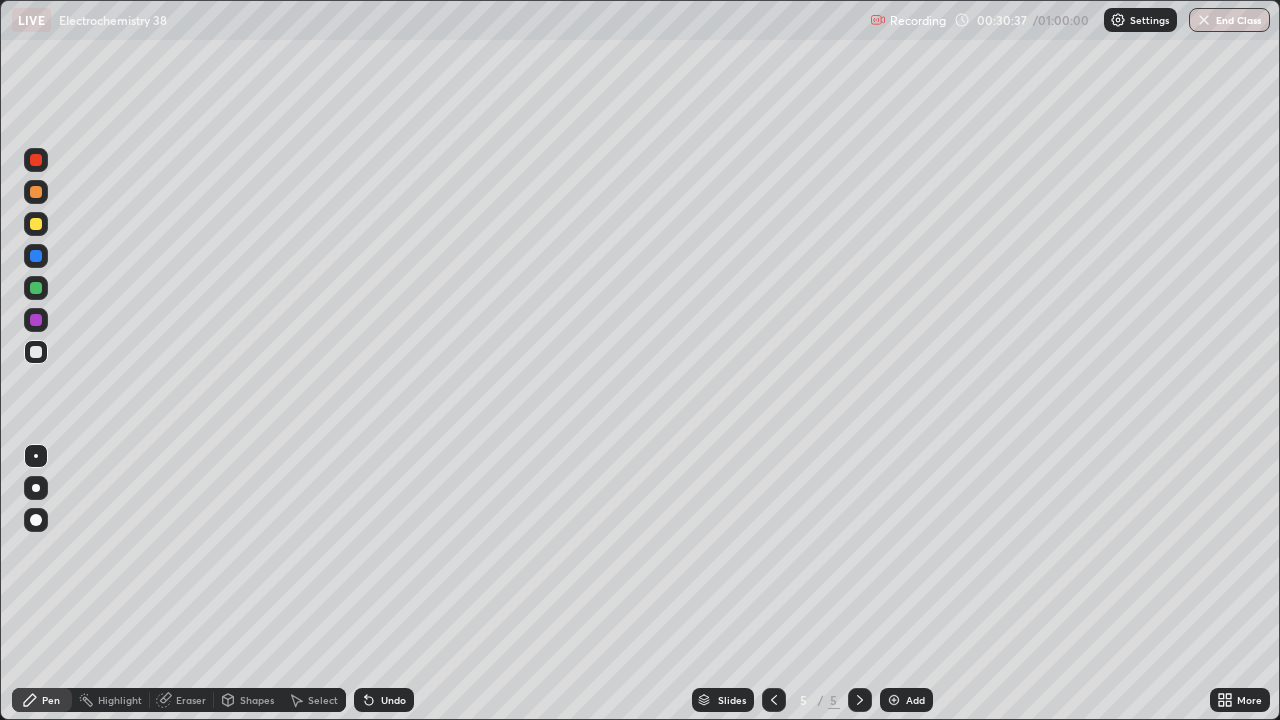 click at bounding box center [36, 288] 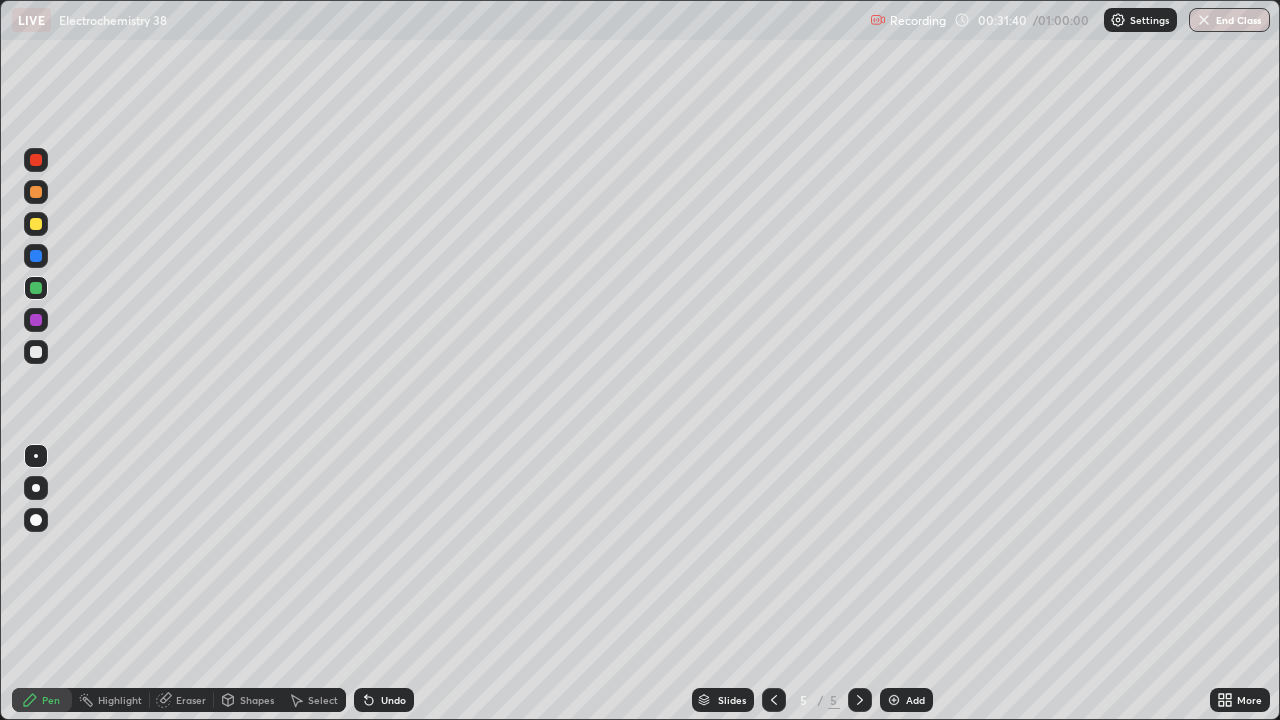 click at bounding box center [36, 224] 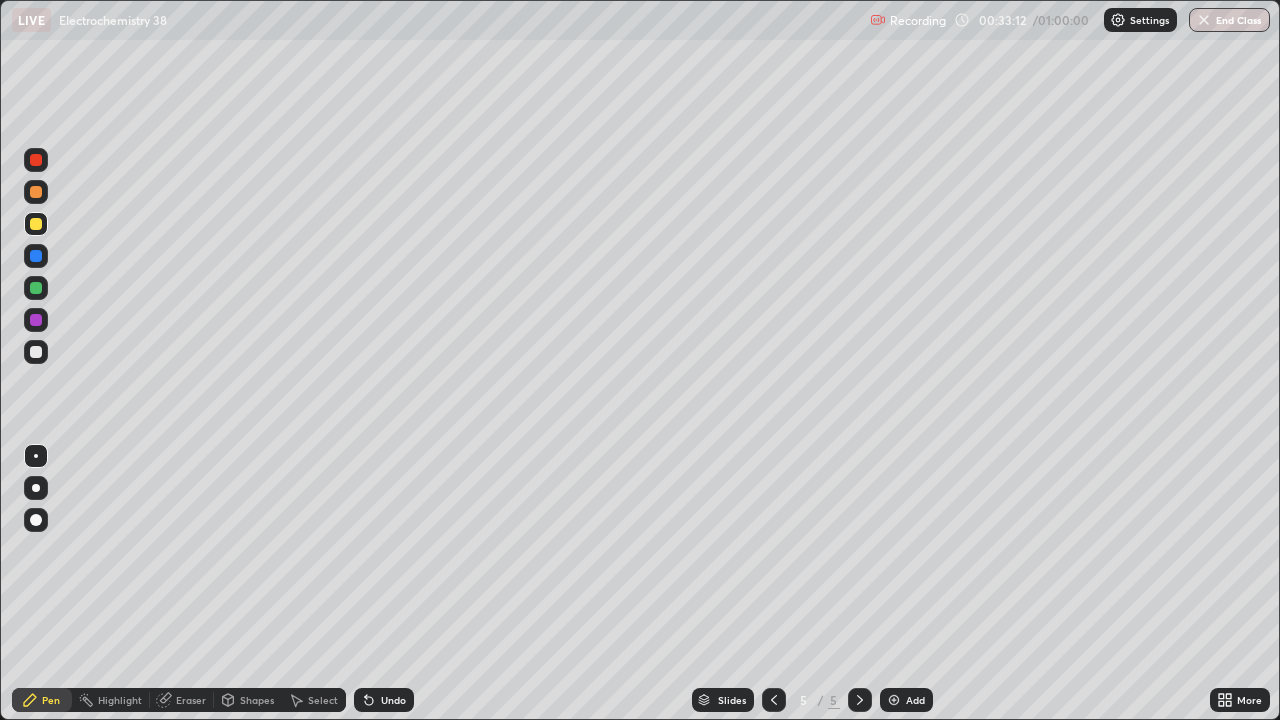 click on "Add" at bounding box center [915, 700] 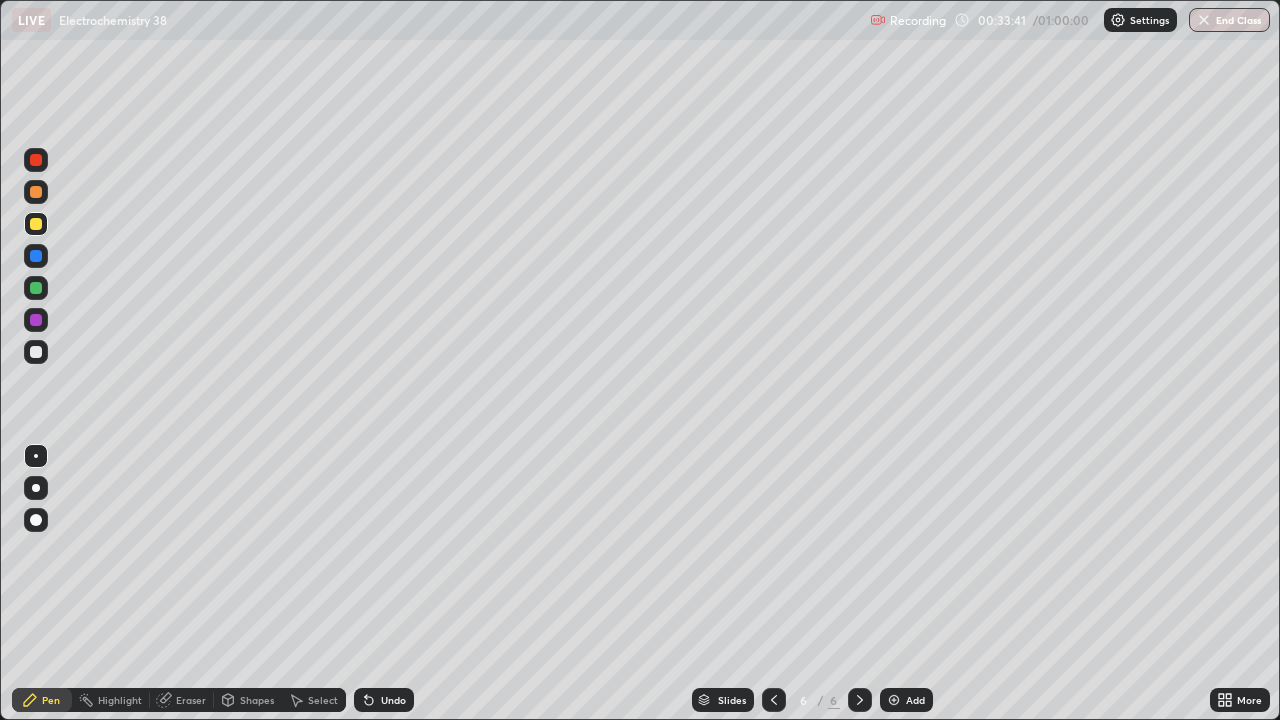 click at bounding box center (36, 352) 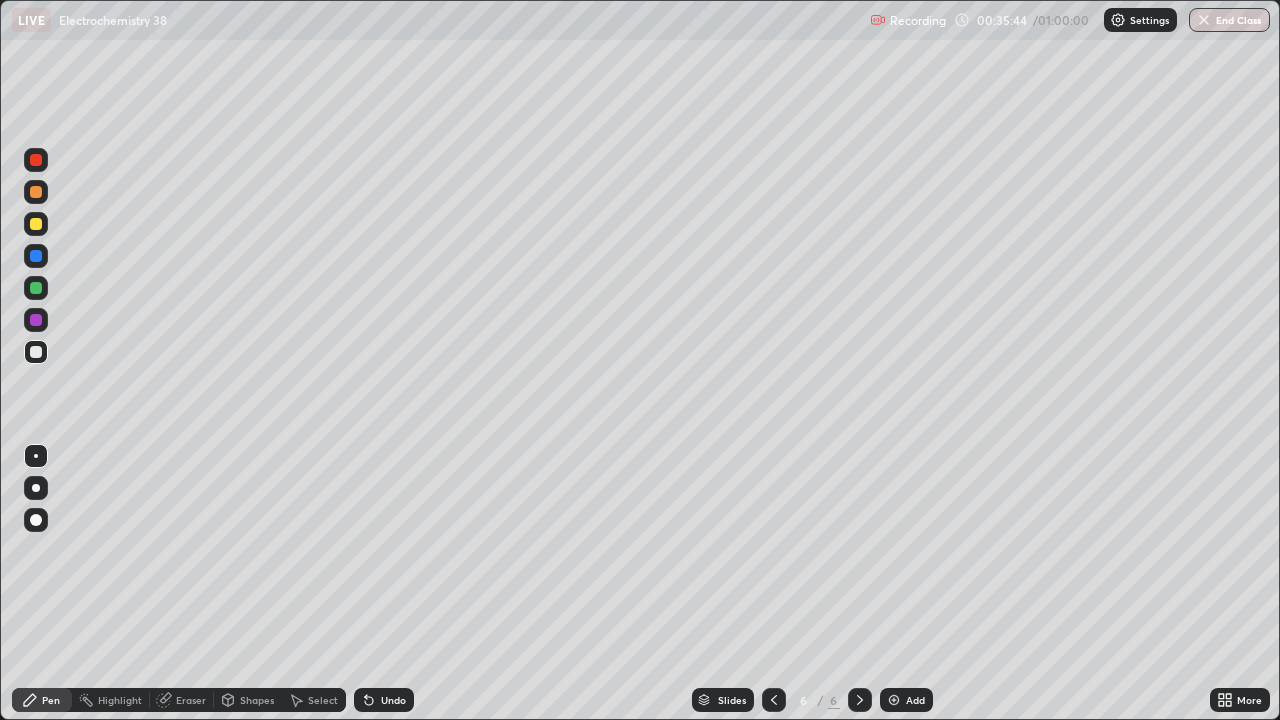 click at bounding box center [36, 256] 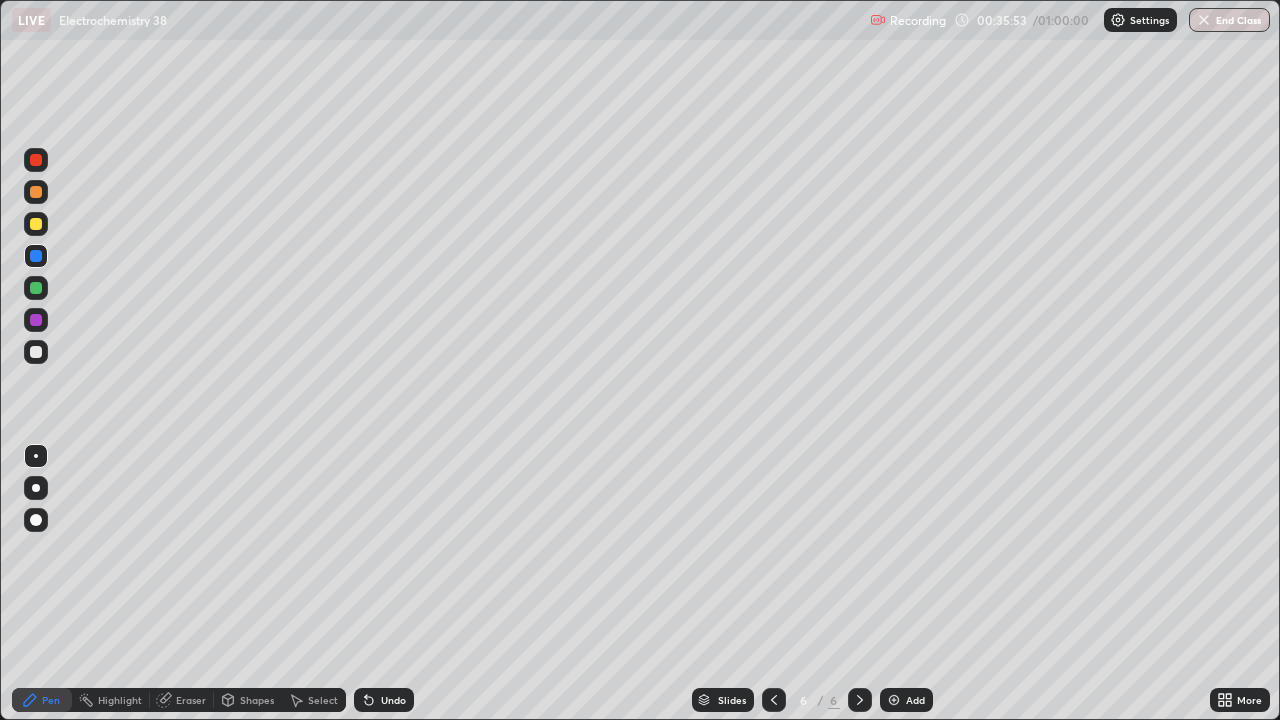 click at bounding box center (36, 288) 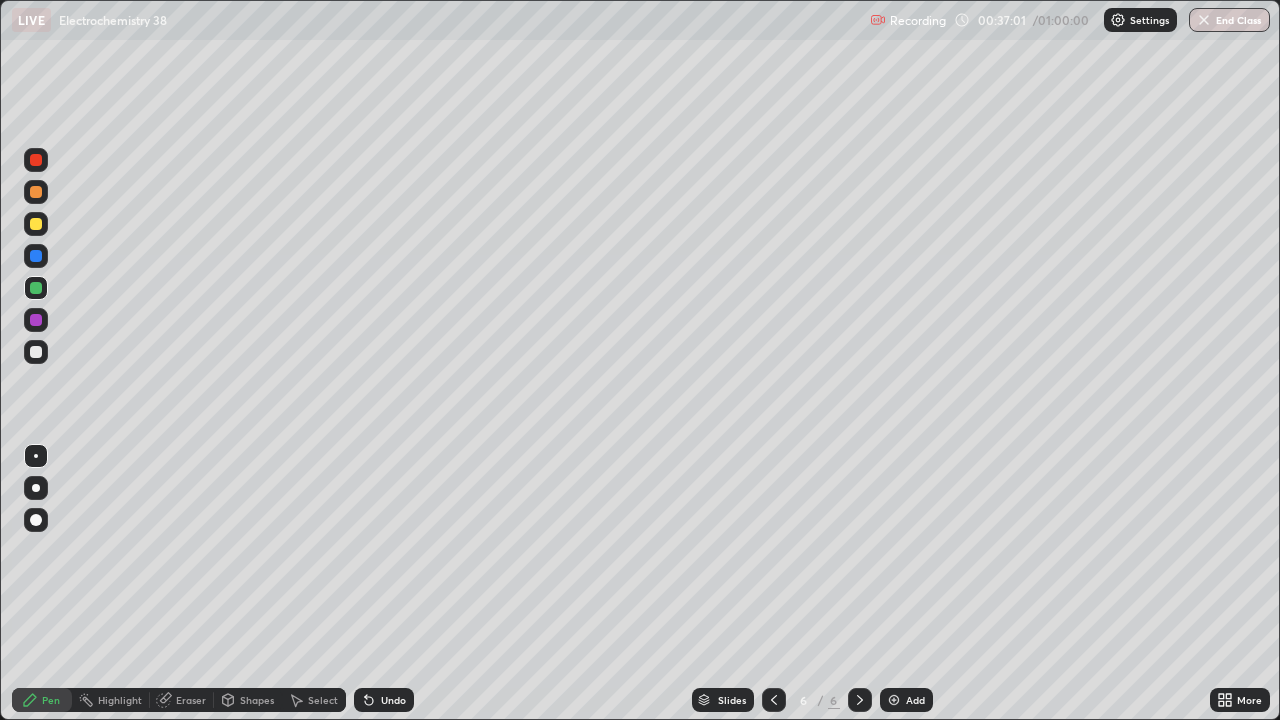 click 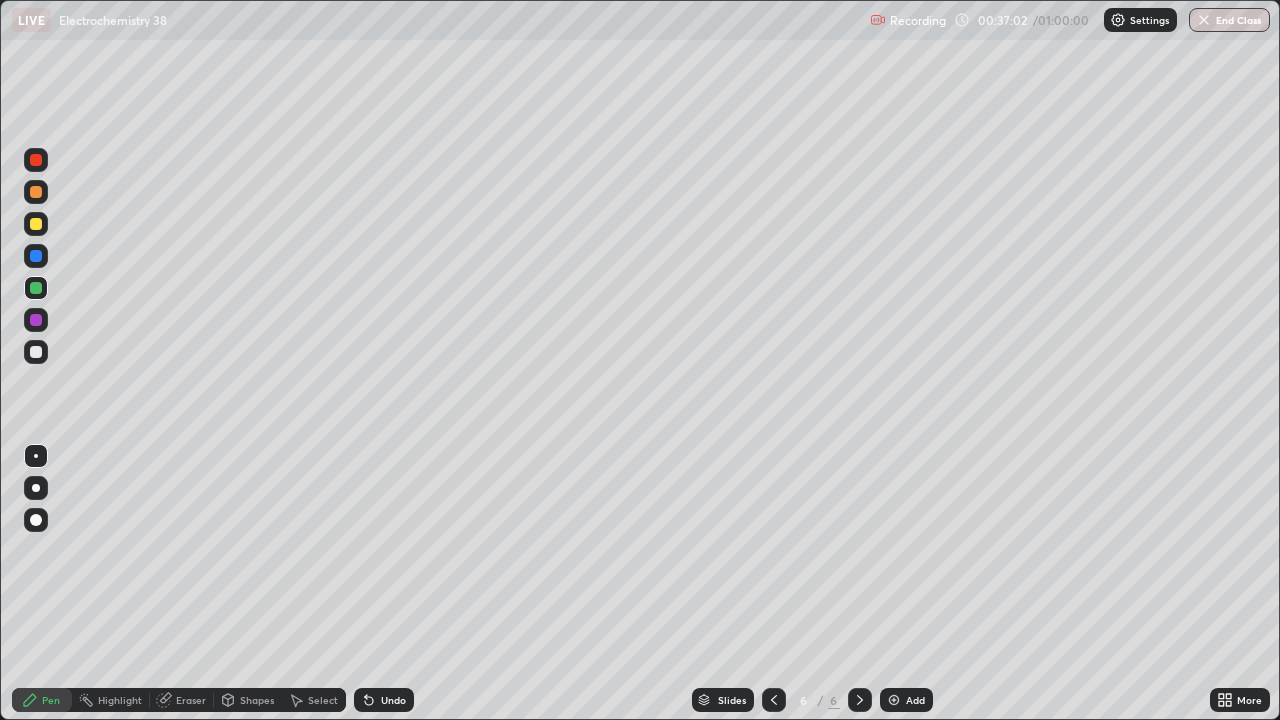 click on "Add" at bounding box center (915, 700) 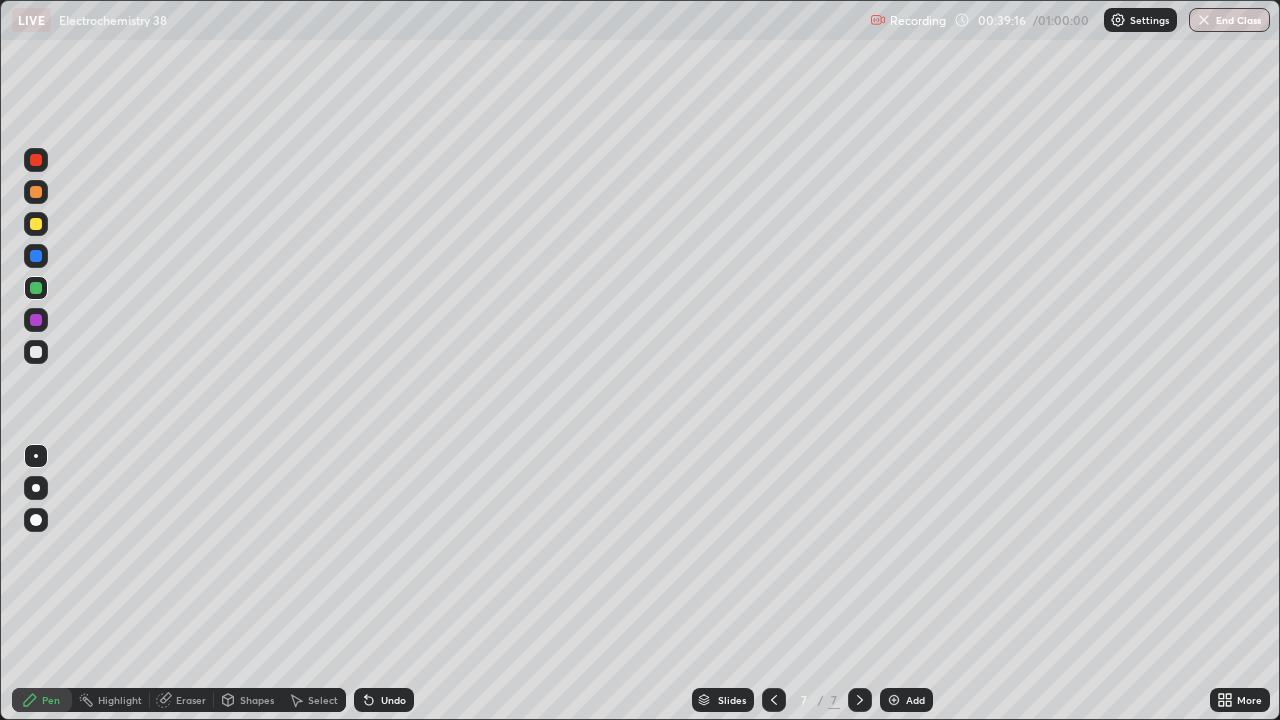 click at bounding box center [36, 224] 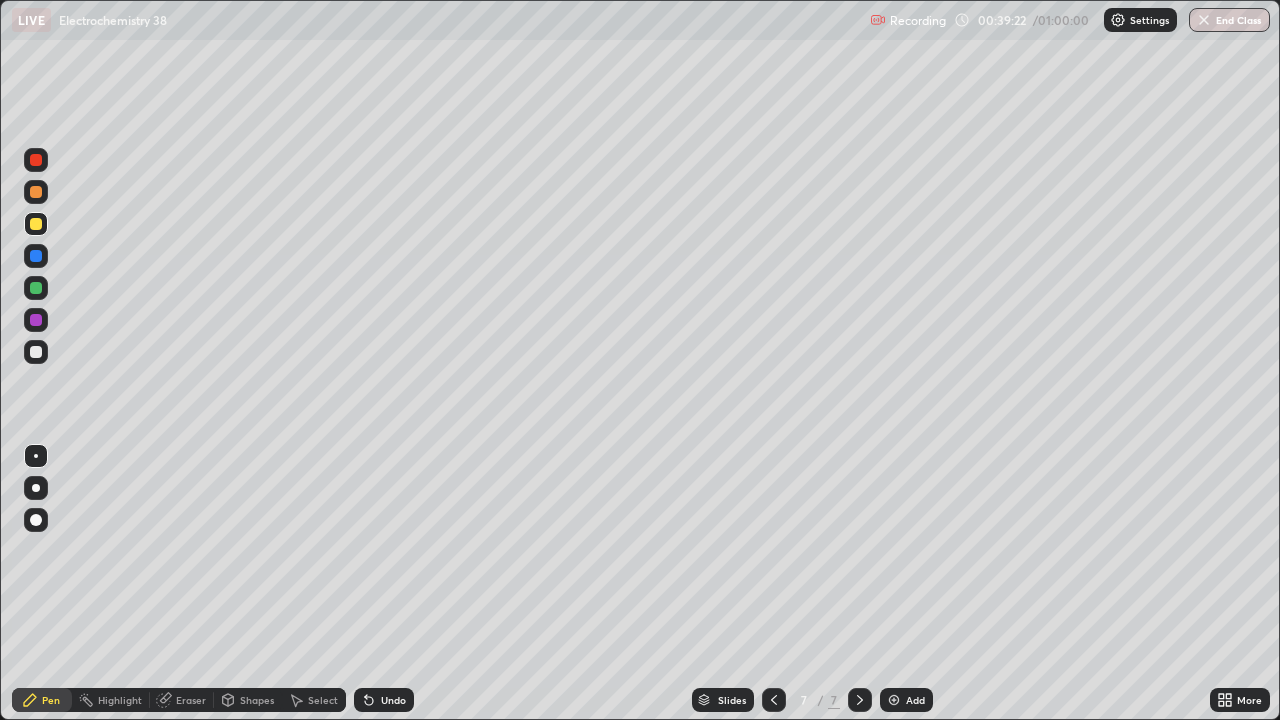 click at bounding box center (36, 352) 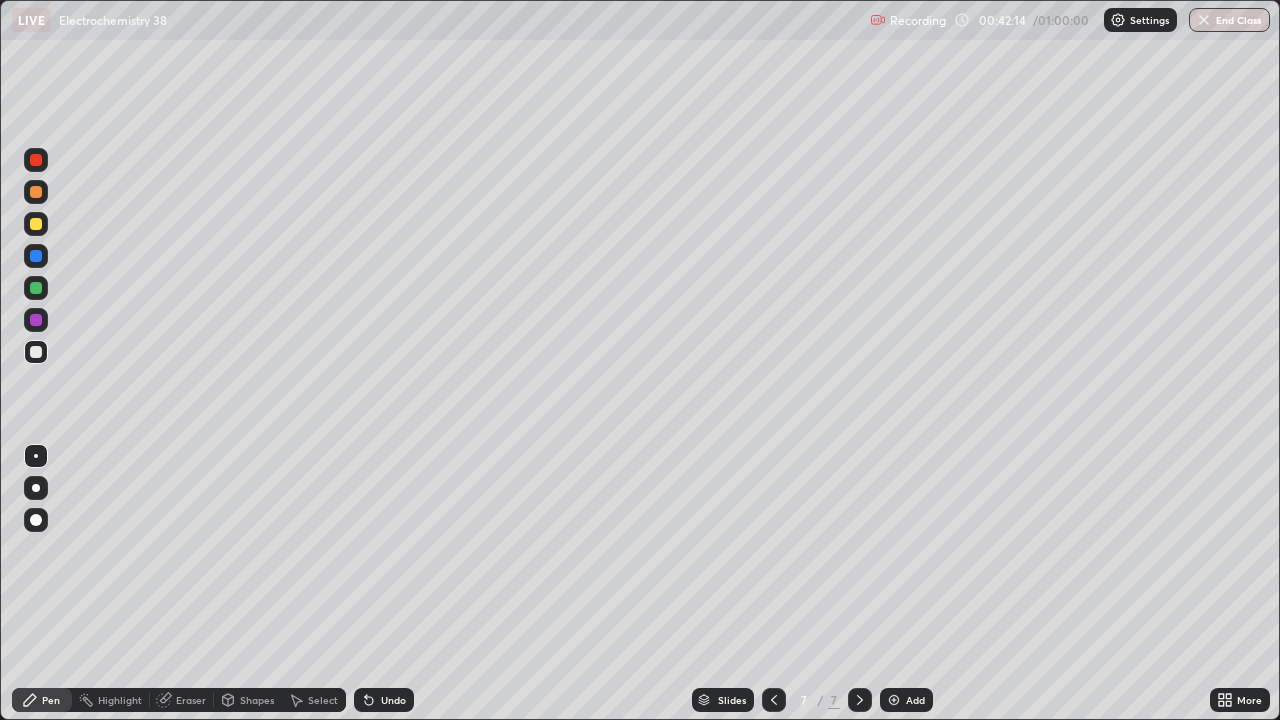 click at bounding box center (36, 224) 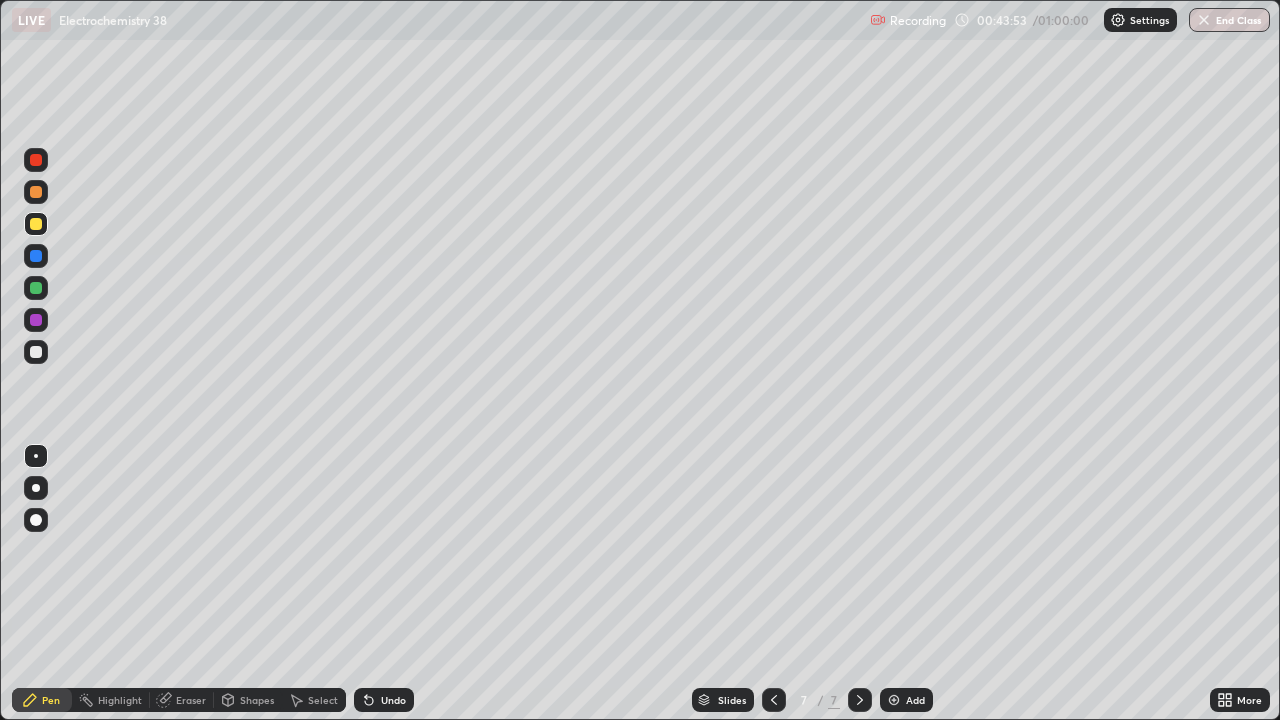 click on "End Class" at bounding box center [1229, 20] 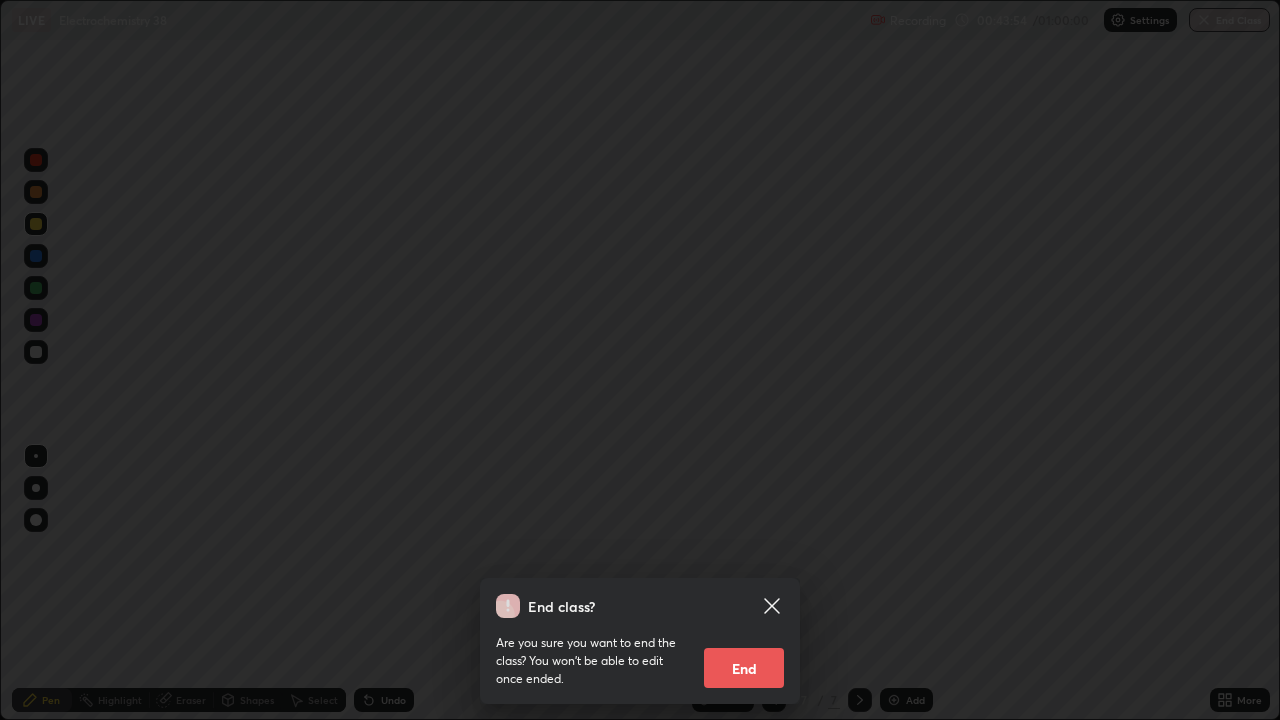 click on "End" at bounding box center (744, 668) 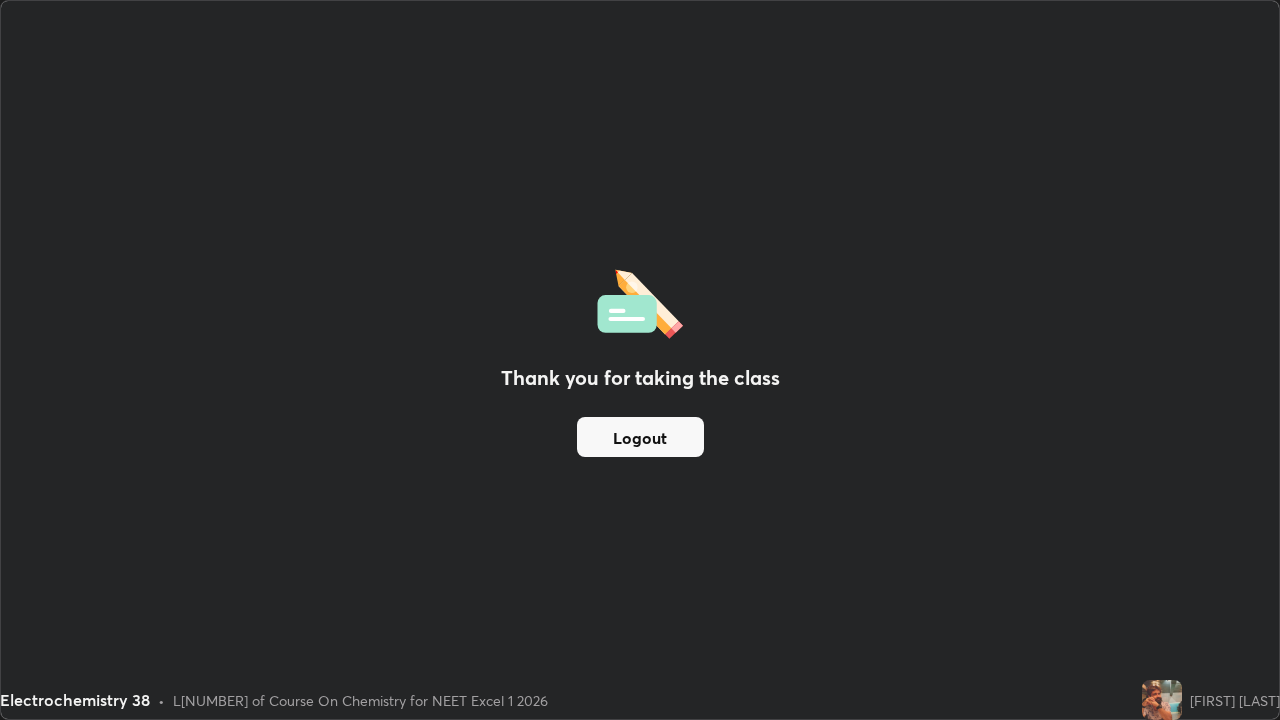 click on "Logout" at bounding box center [640, 437] 